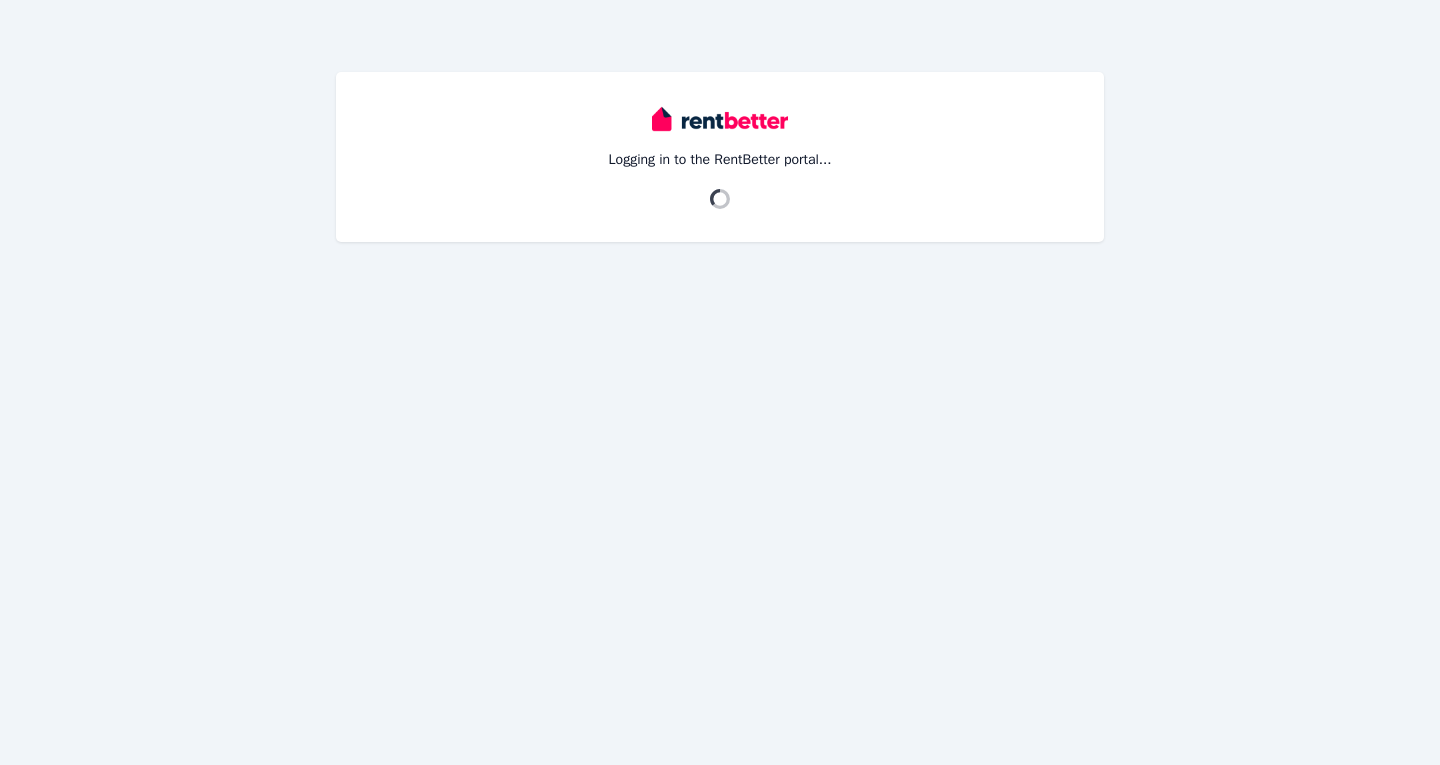 scroll, scrollTop: 0, scrollLeft: 0, axis: both 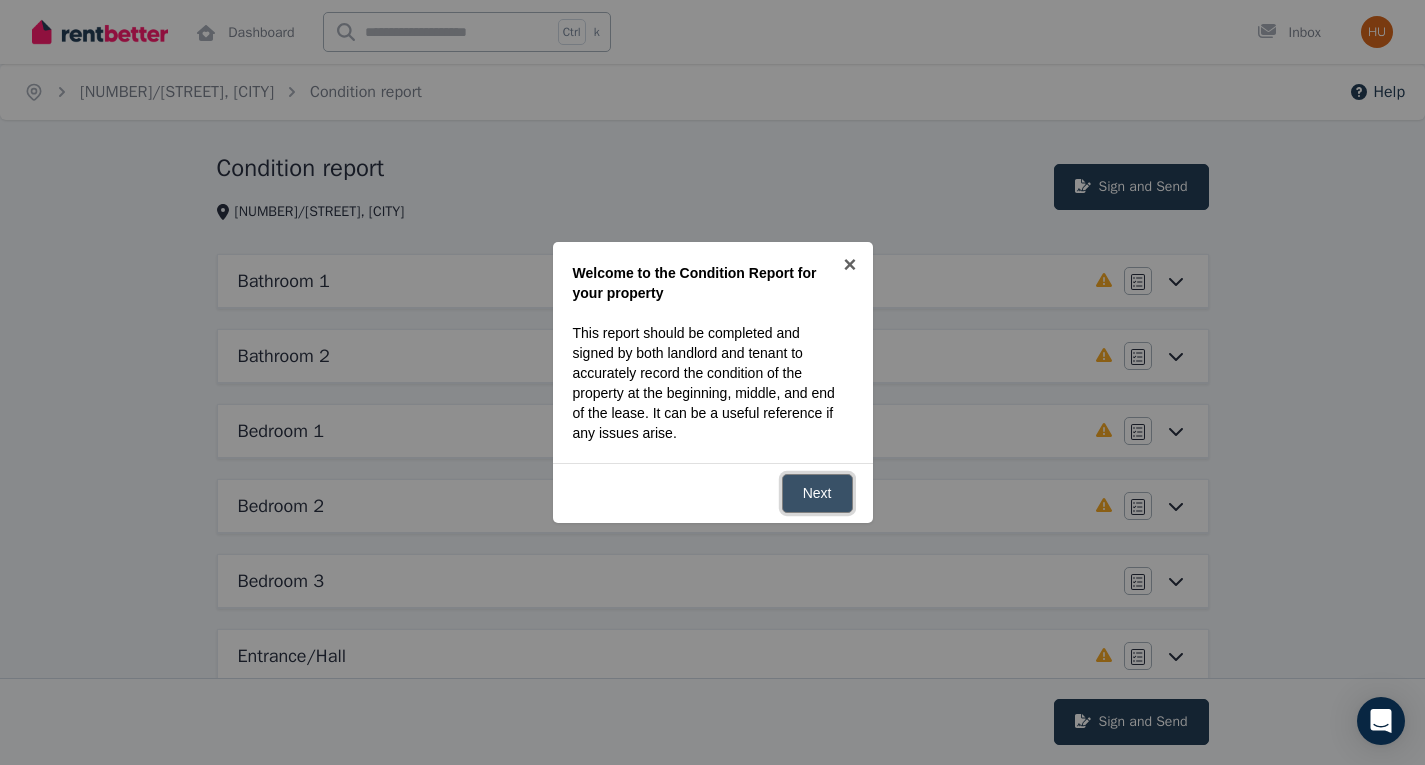 click on "Next" at bounding box center (817, 493) 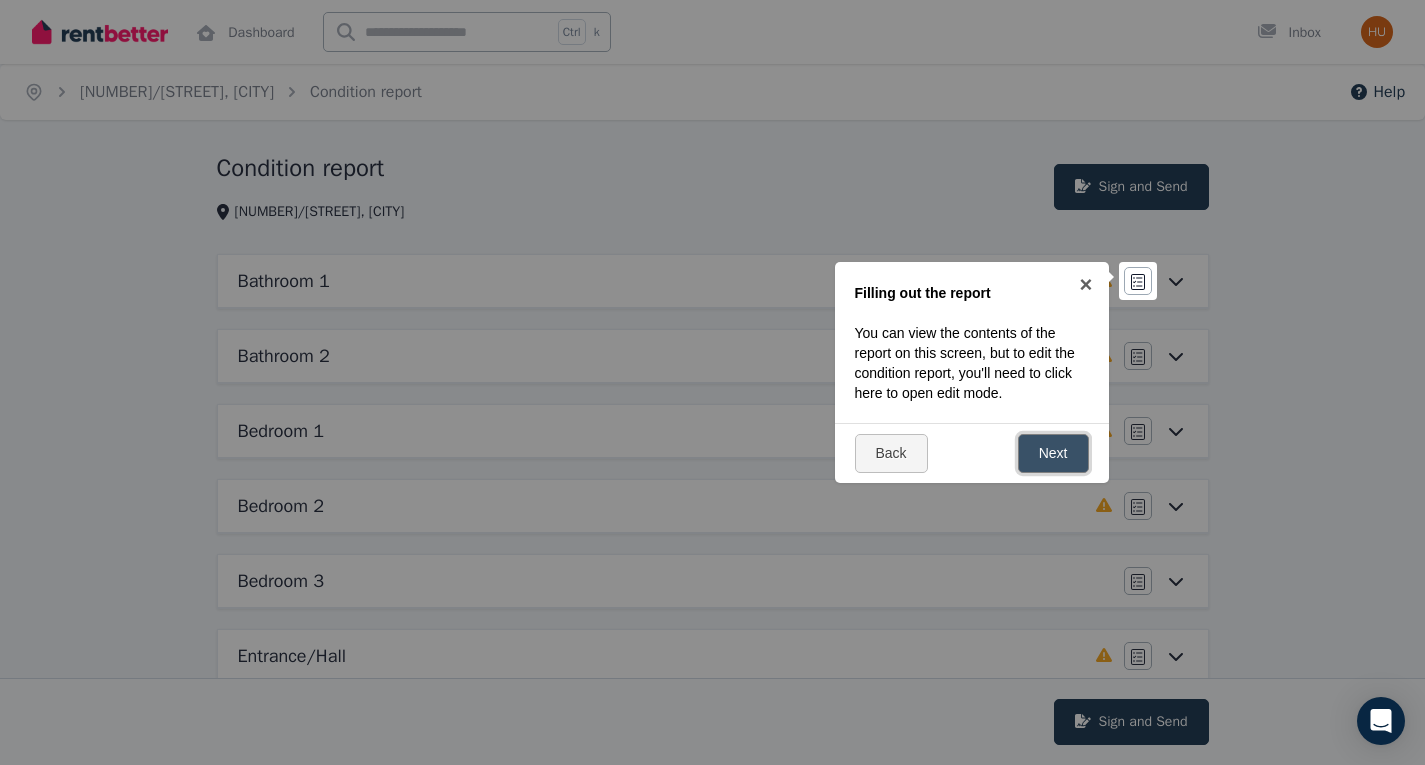 click on "Next" at bounding box center (1053, 453) 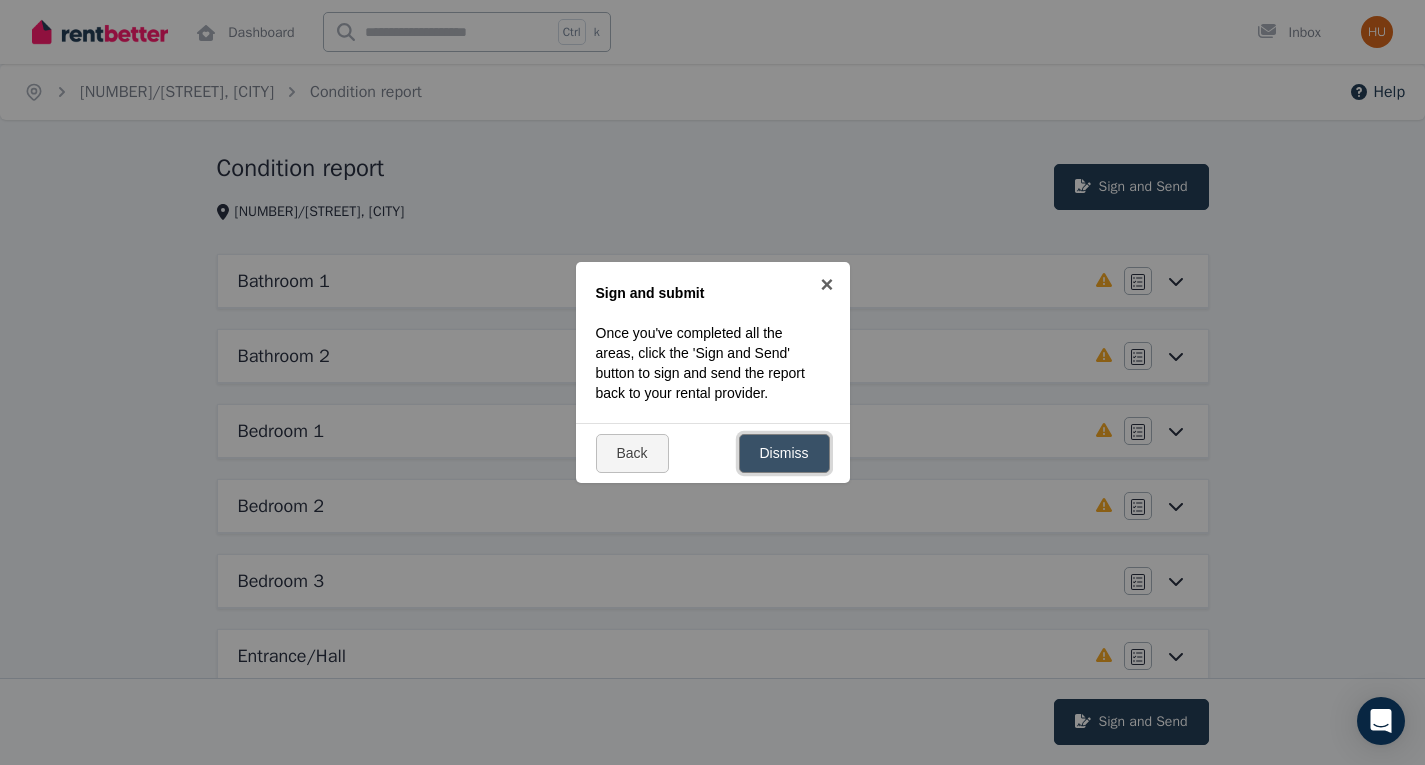 click on "Dismiss" at bounding box center (784, 453) 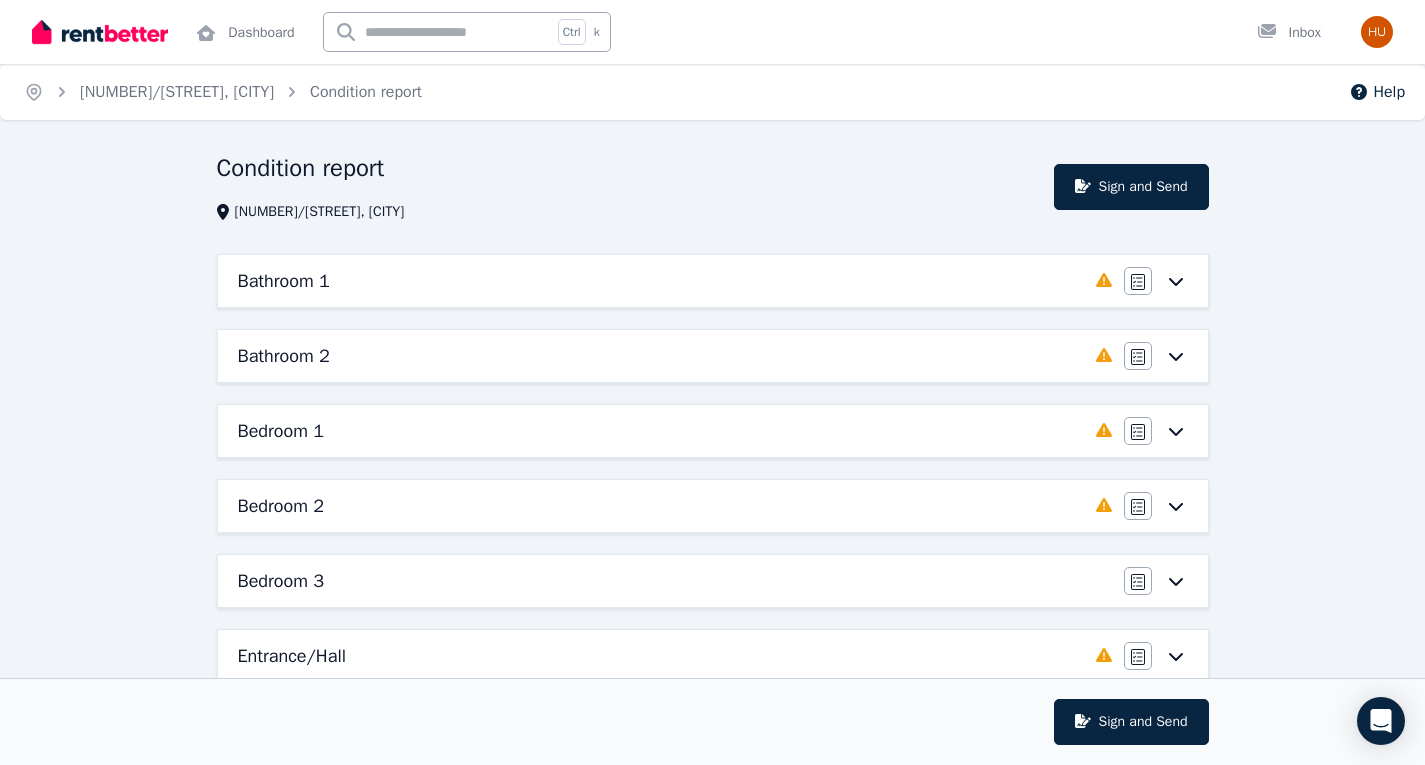 click on "Agree/Disagree" at bounding box center (1156, 281) 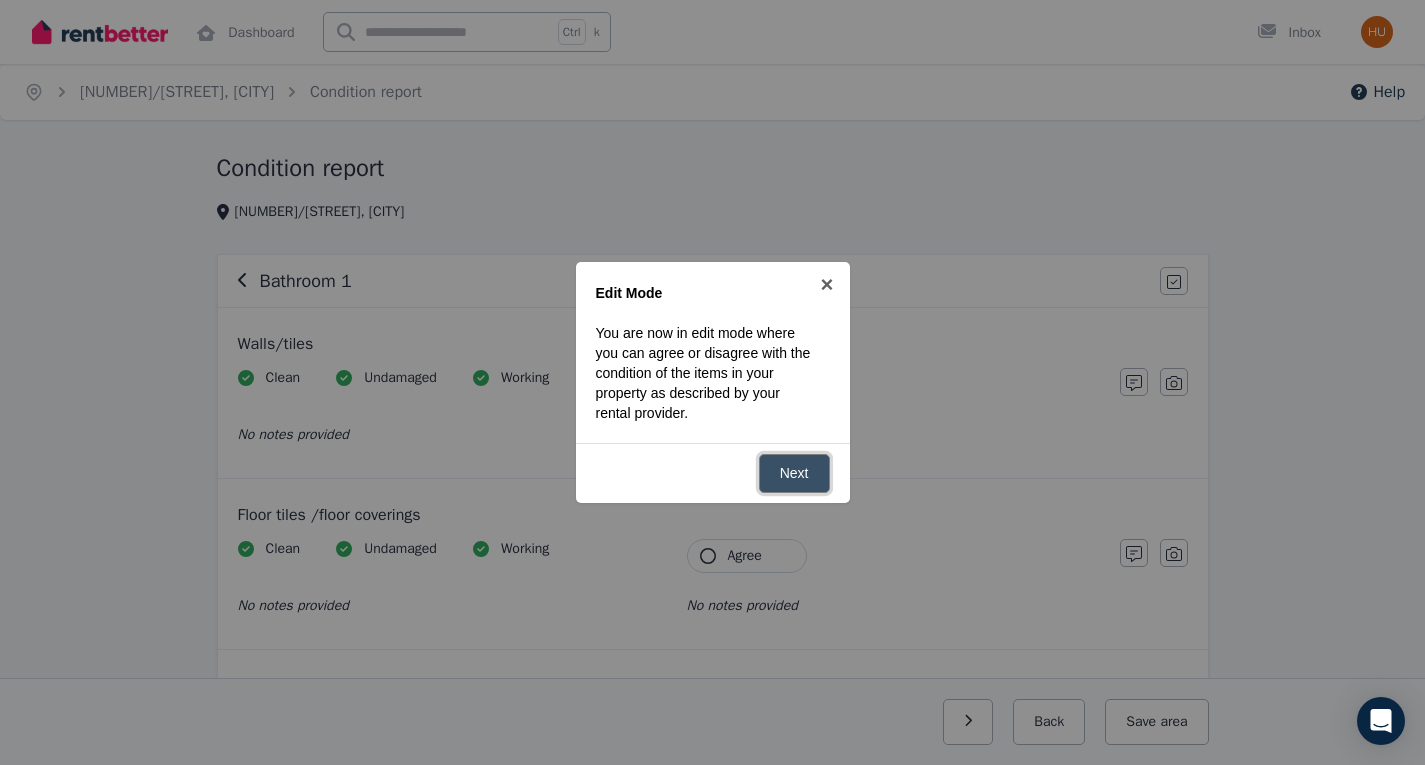 click on "Next" at bounding box center (794, 473) 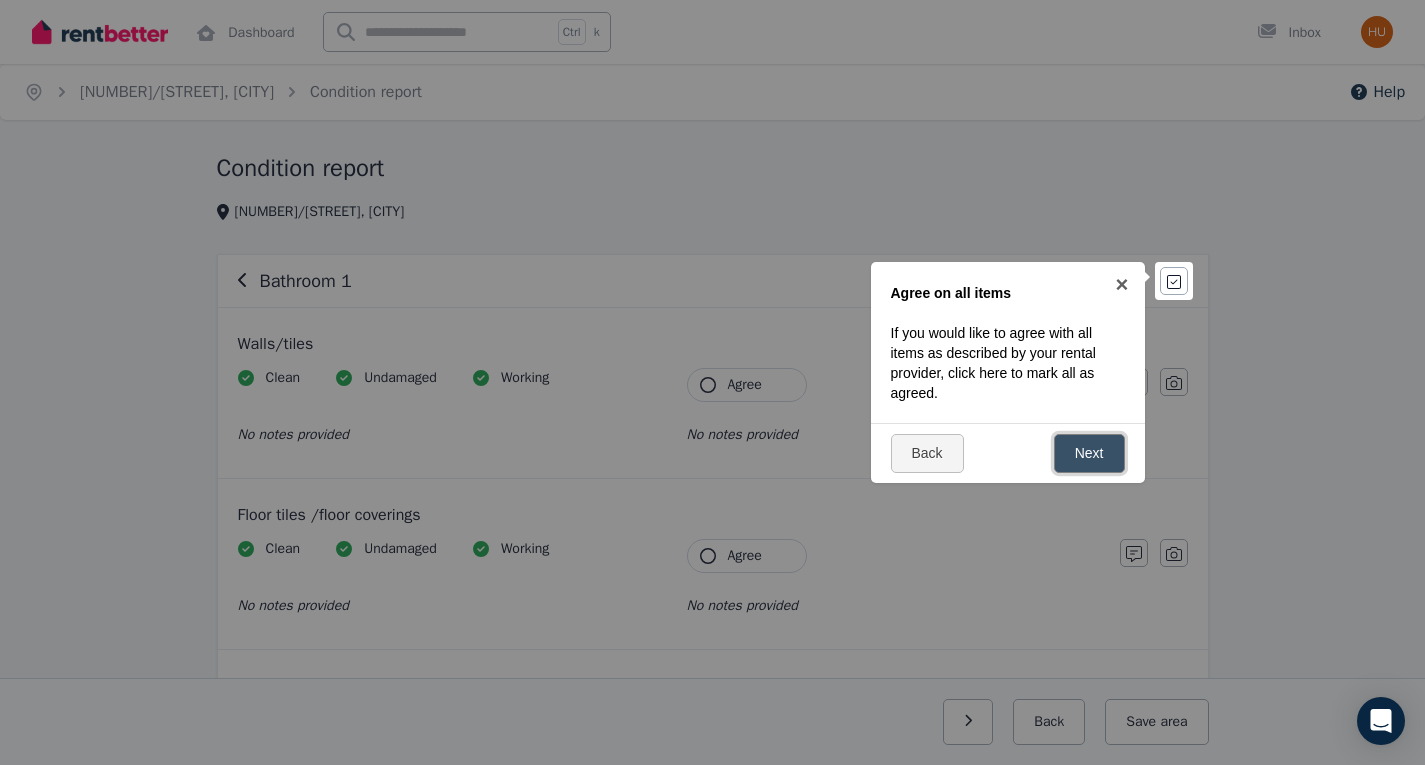click on "Next" at bounding box center (1089, 453) 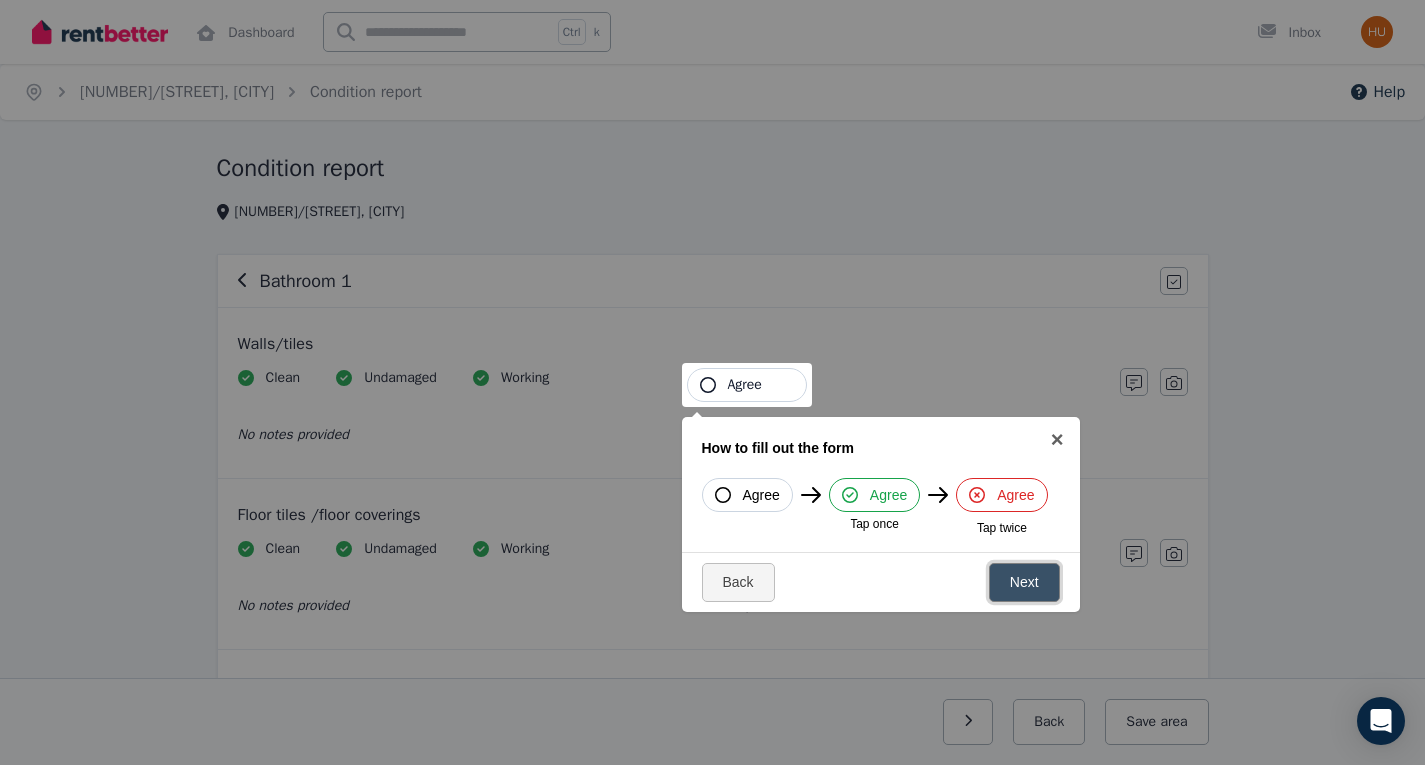 click on "Next" at bounding box center [1024, 582] 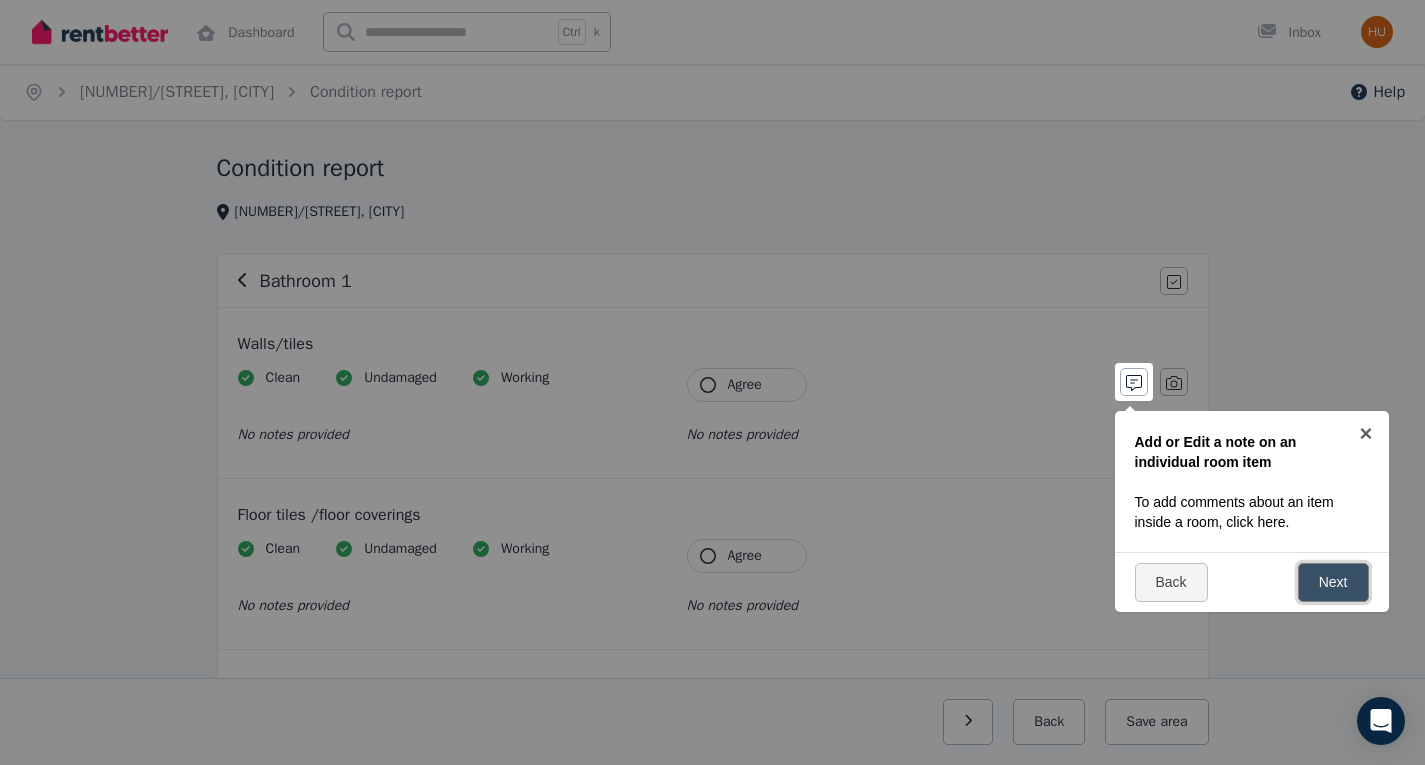 click on "Next" at bounding box center [1333, 582] 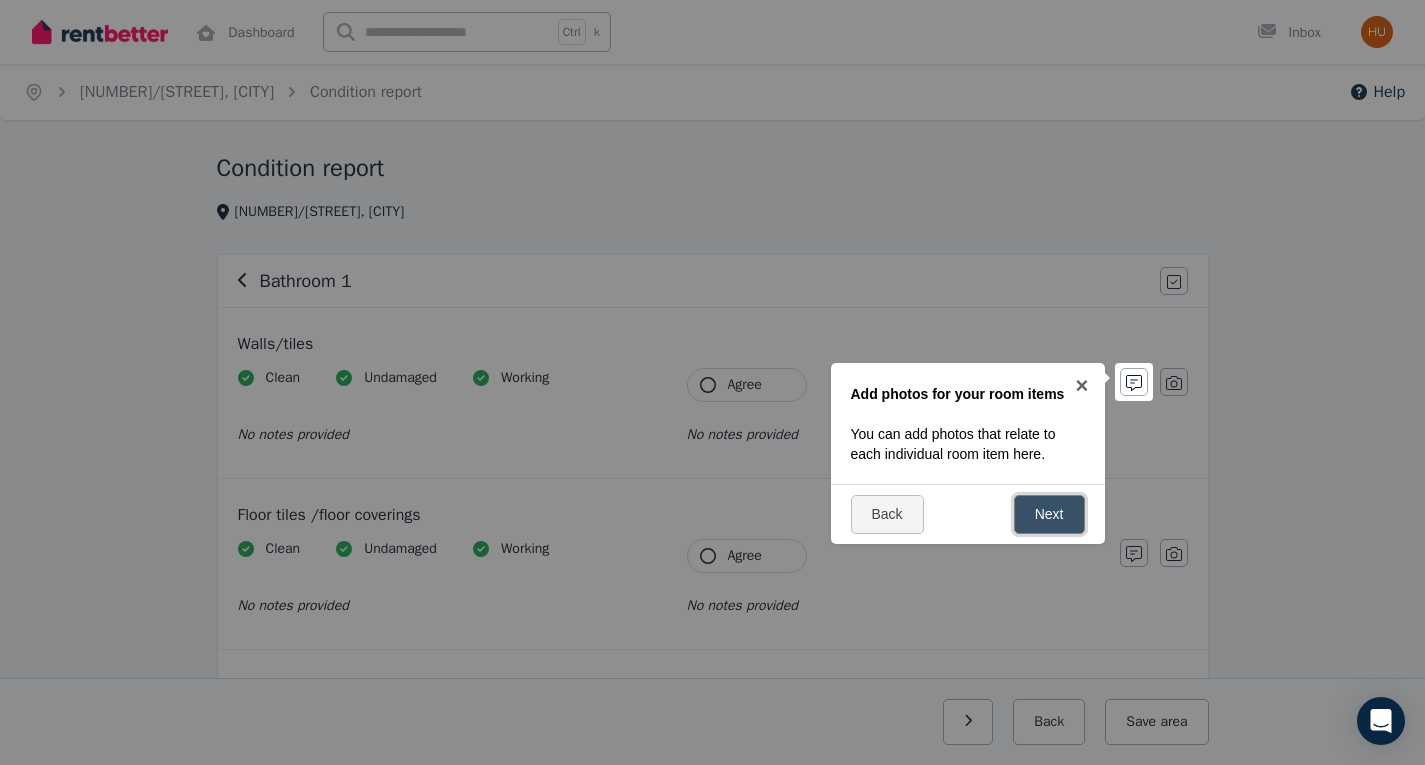 click on "Next" at bounding box center (1049, 514) 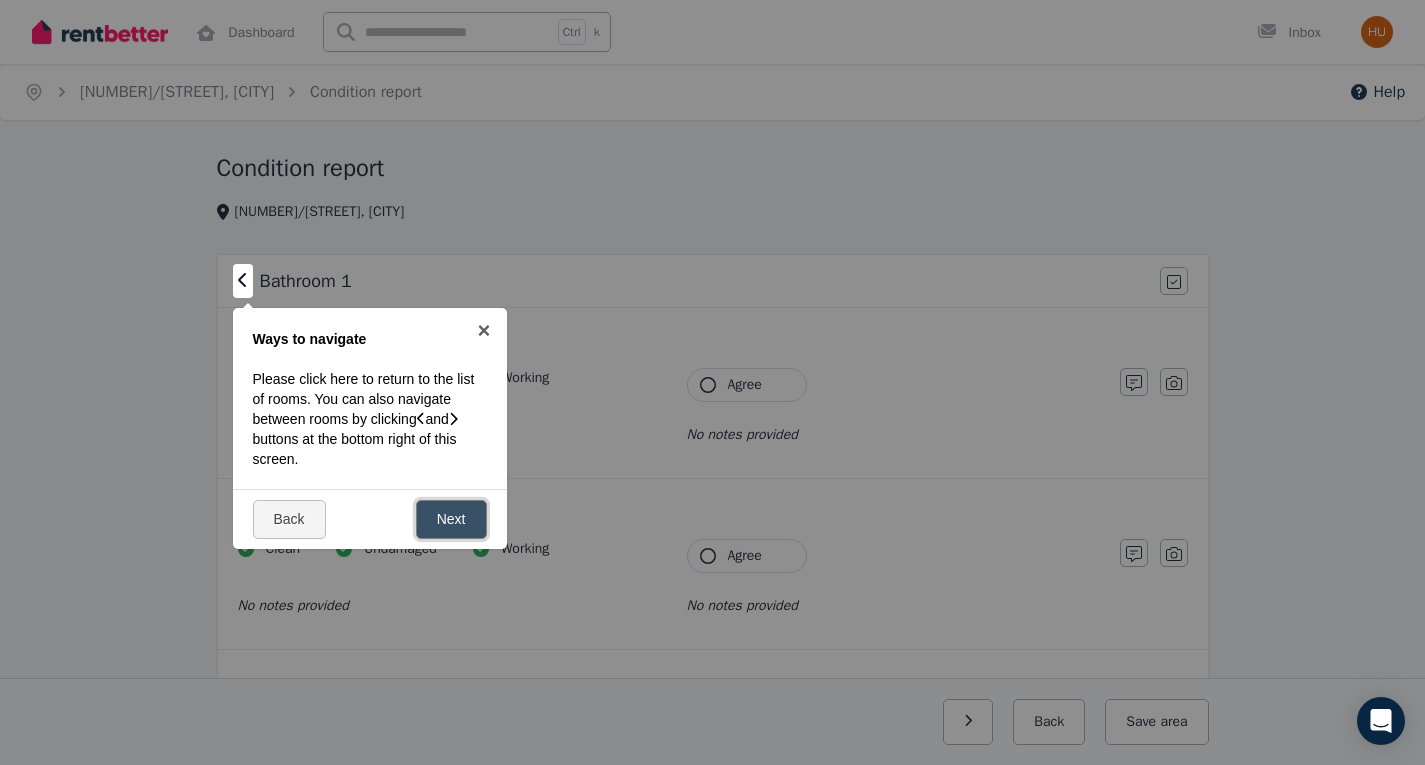 click on "Next" at bounding box center (451, 519) 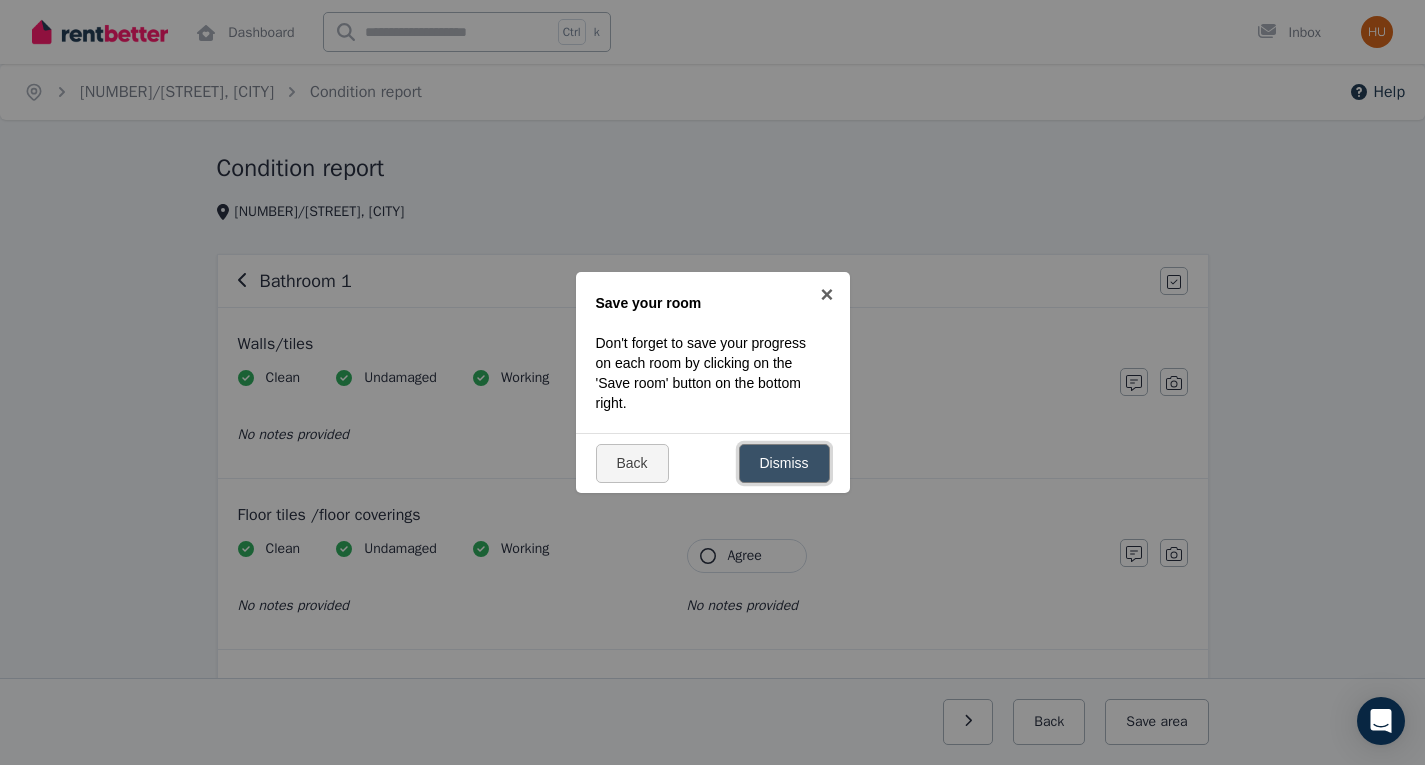 click on "Dismiss" at bounding box center (784, 463) 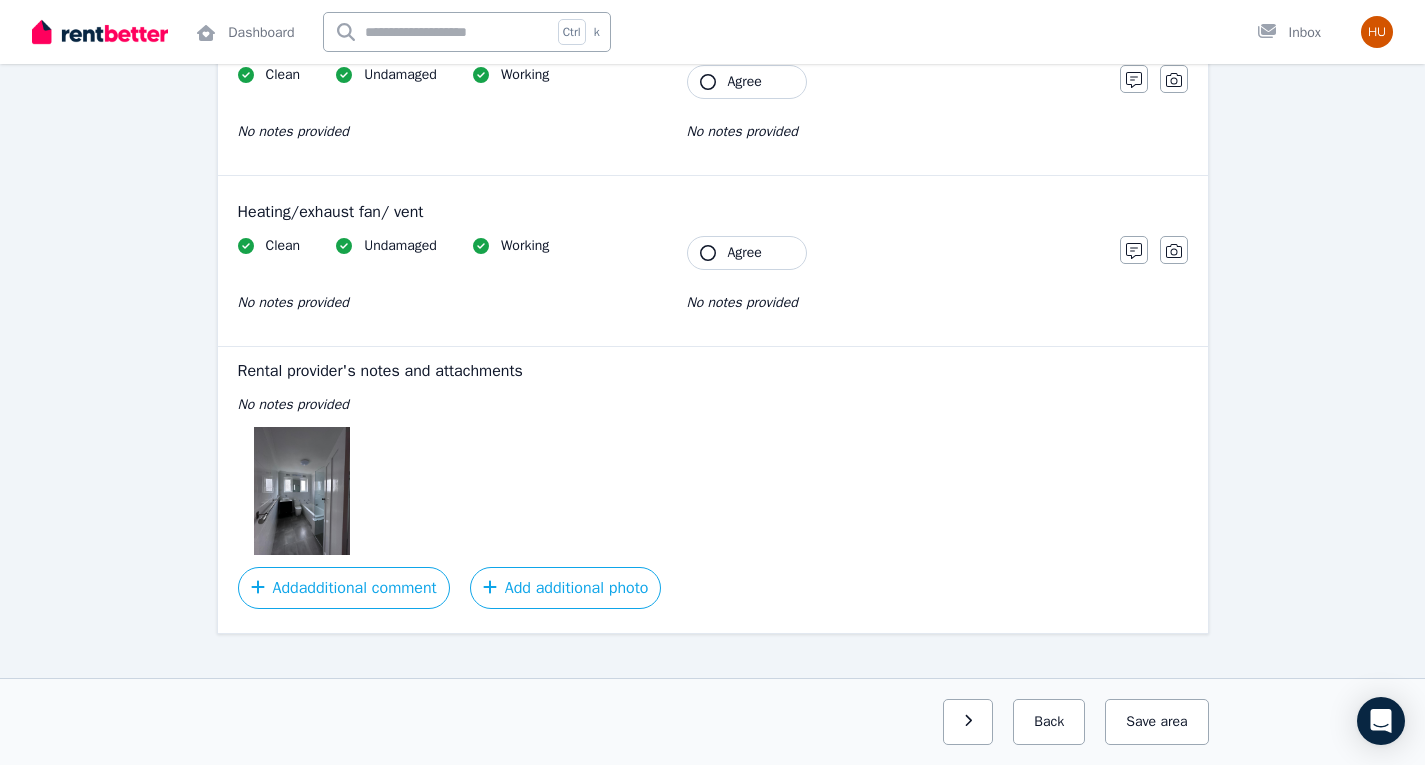 scroll, scrollTop: 2524, scrollLeft: 0, axis: vertical 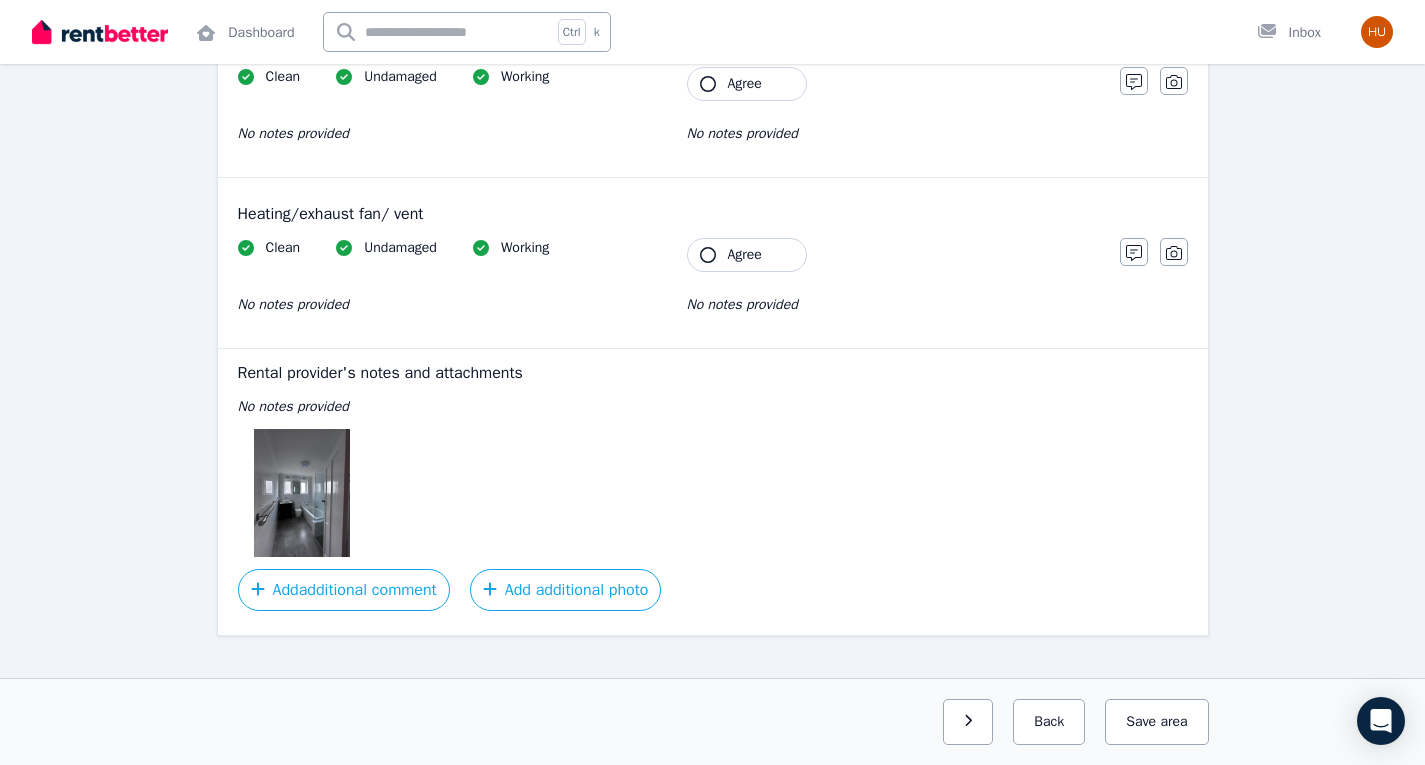 click at bounding box center [302, 493] 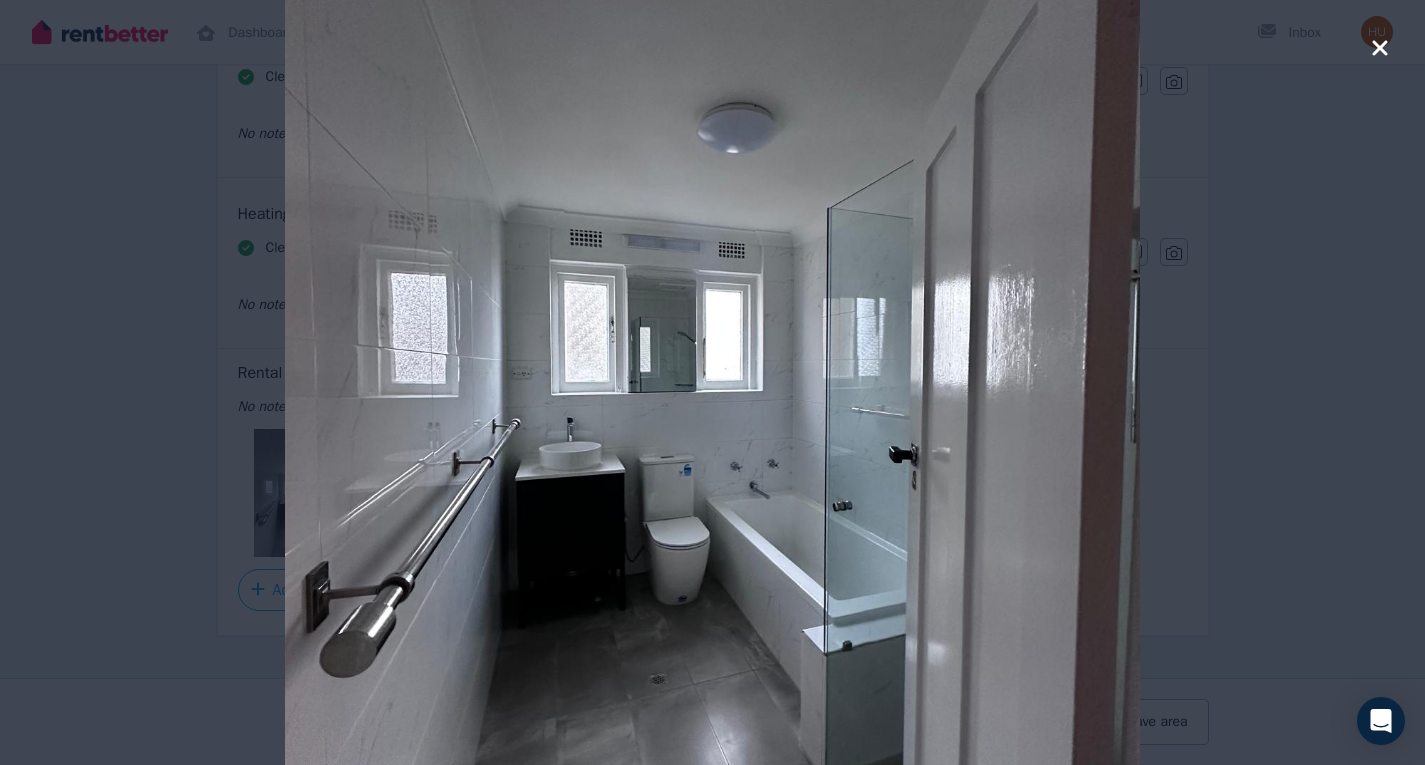 click 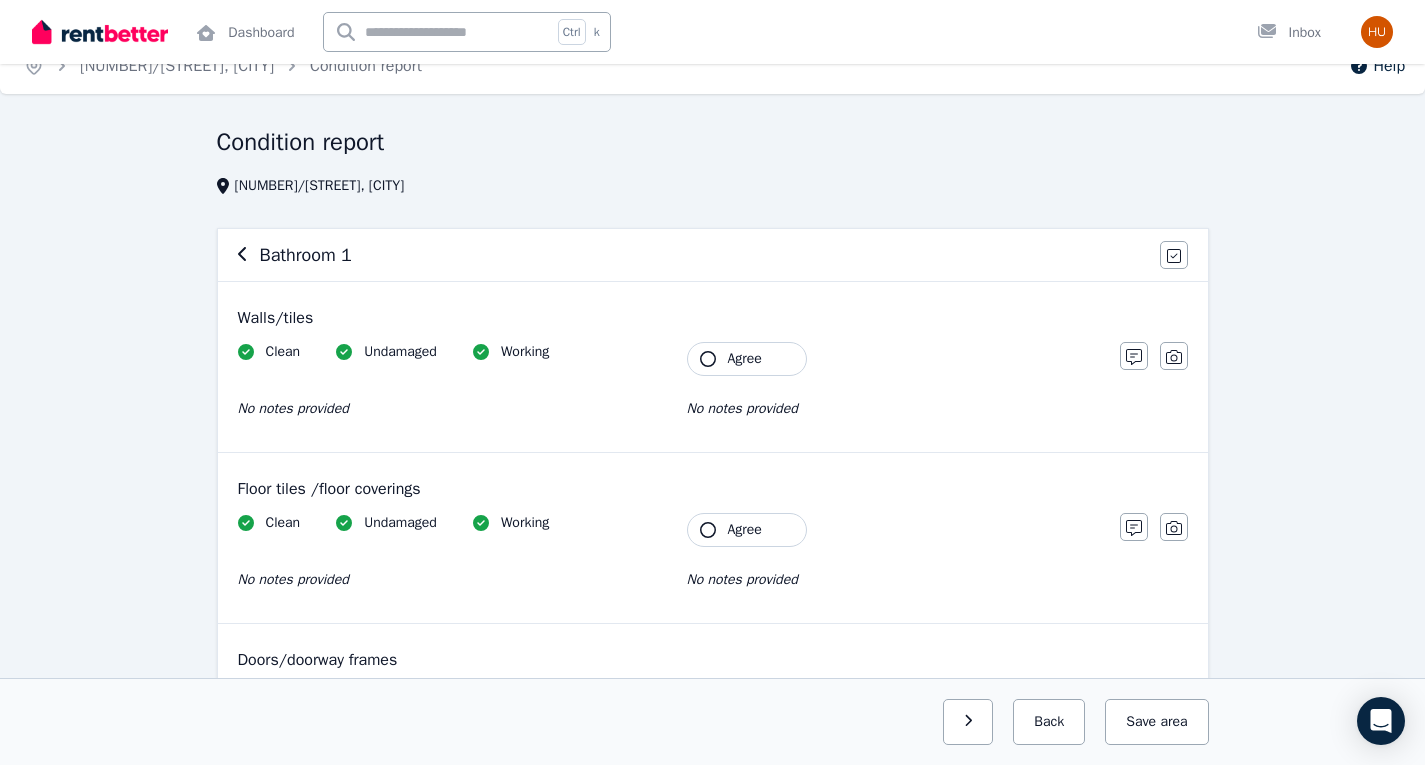 scroll, scrollTop: 25, scrollLeft: 0, axis: vertical 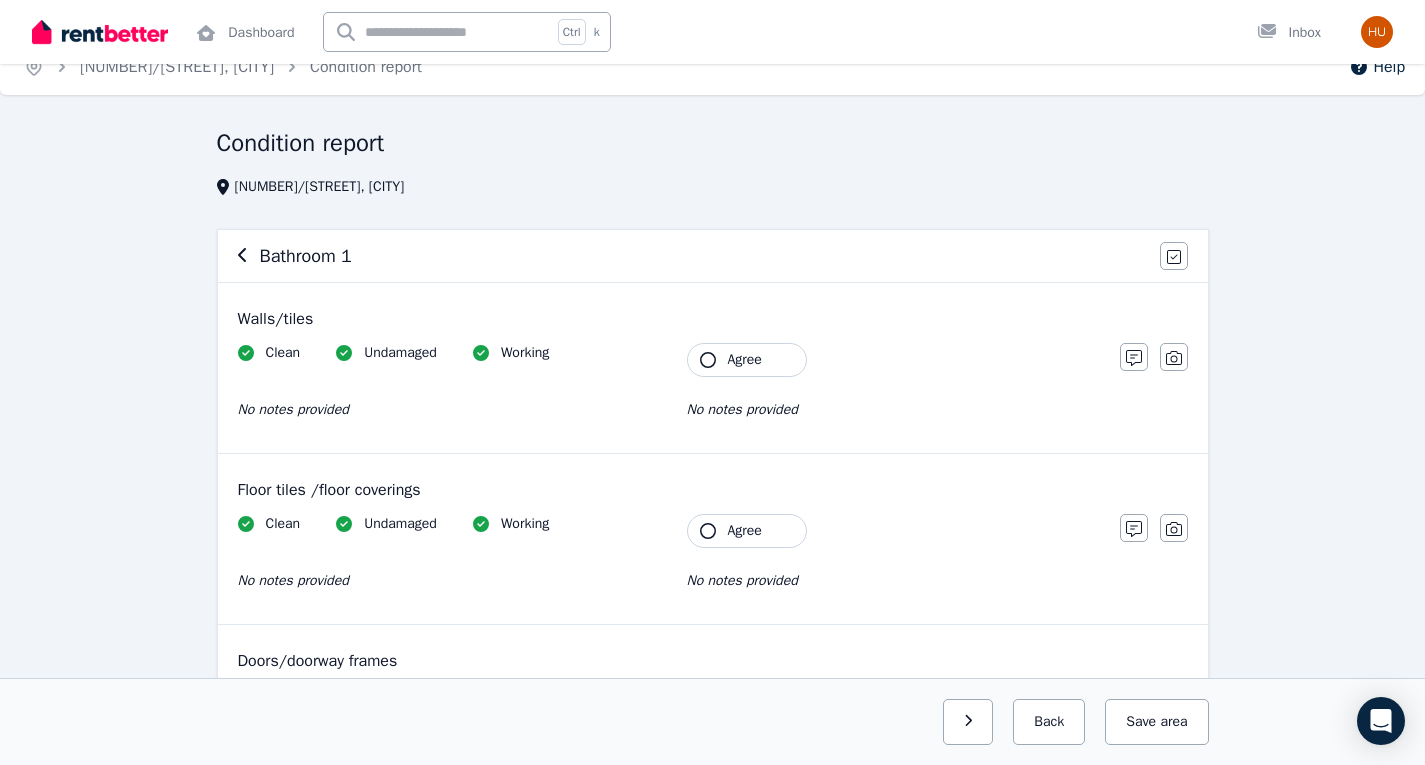 click 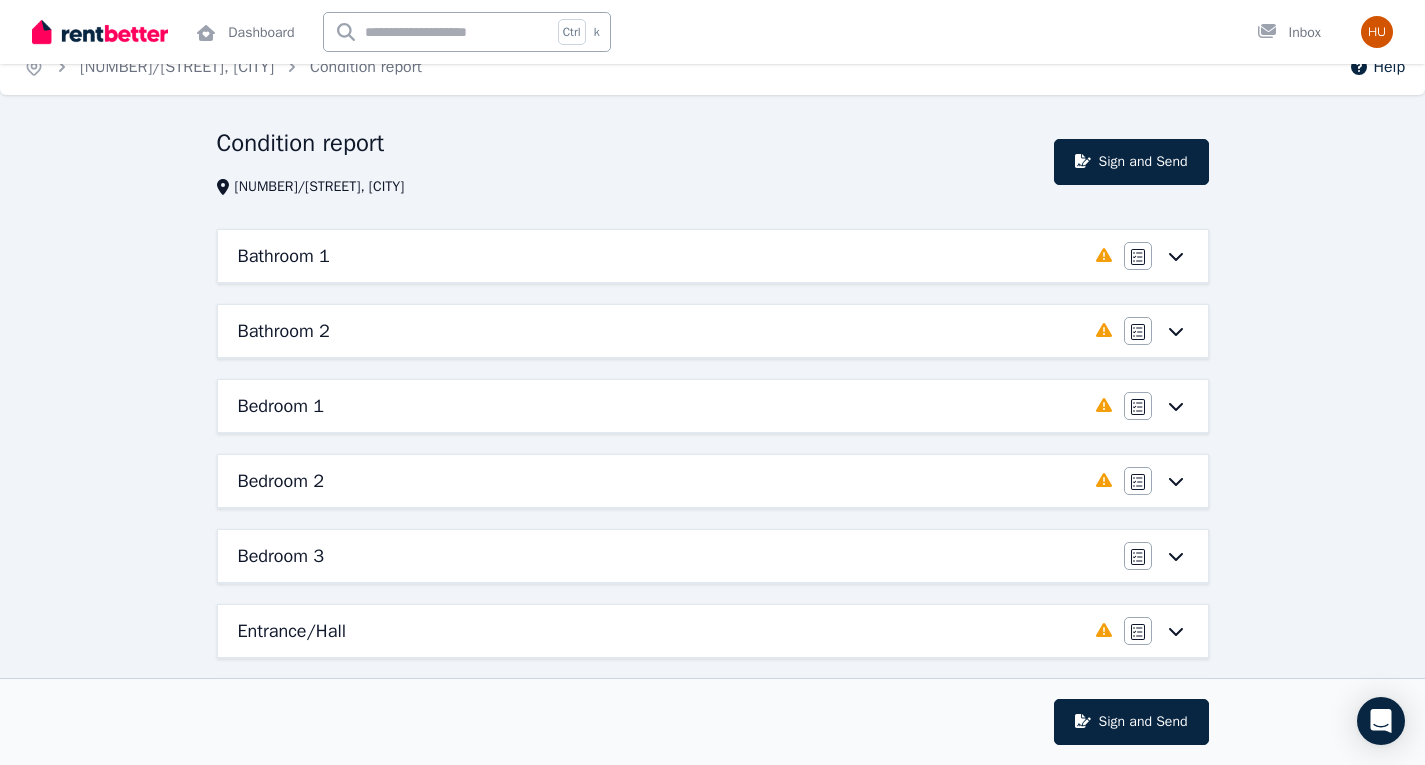 click on "Bathroom 2" at bounding box center (284, 331) 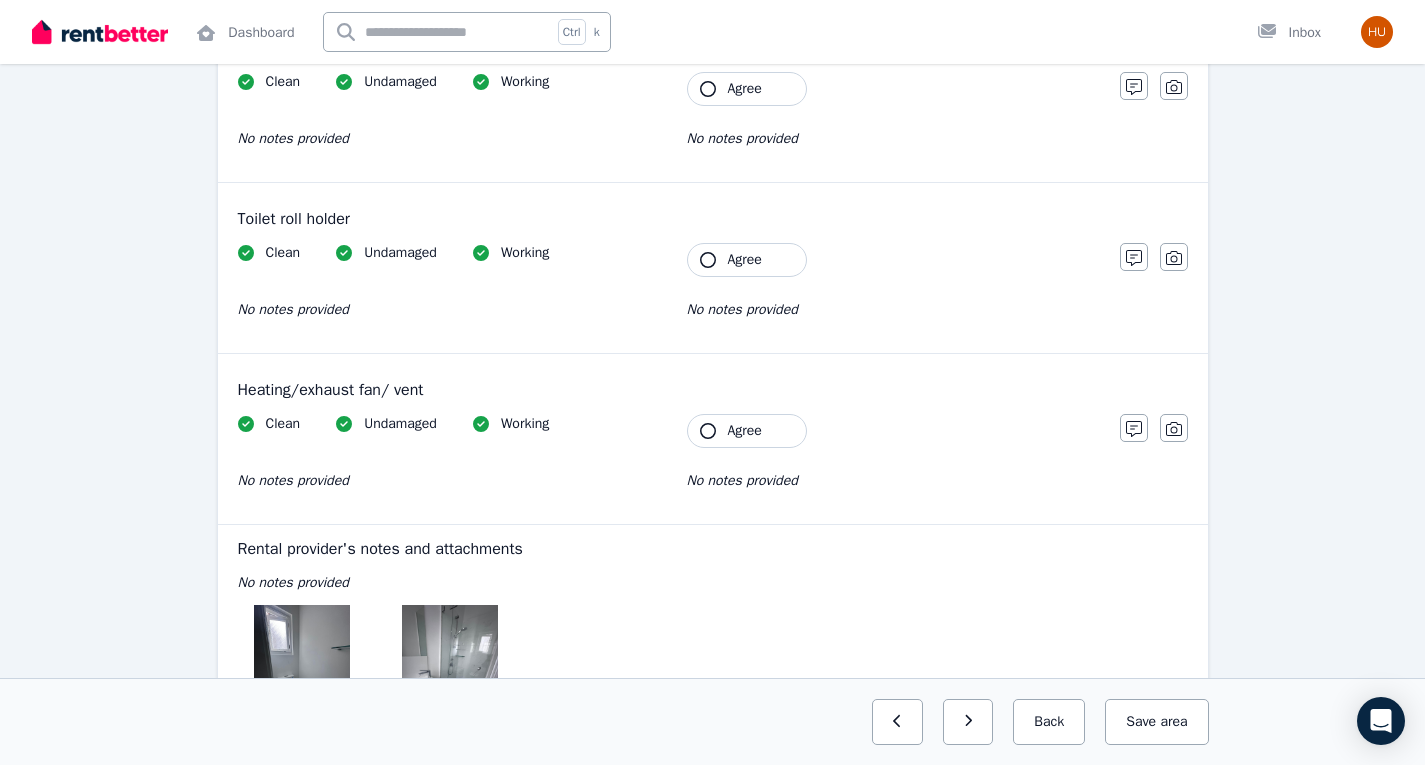 scroll, scrollTop: 2465, scrollLeft: 0, axis: vertical 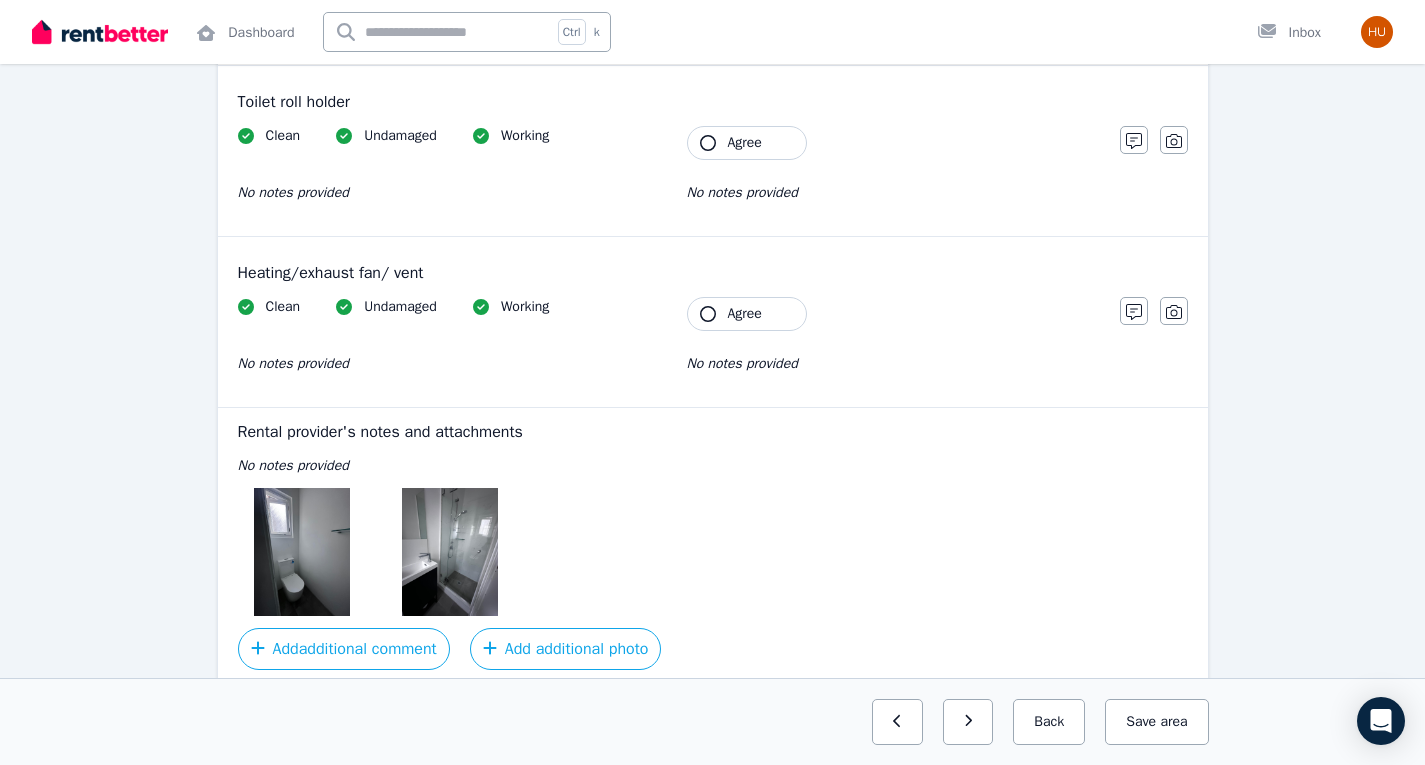 click at bounding box center (302, 552) 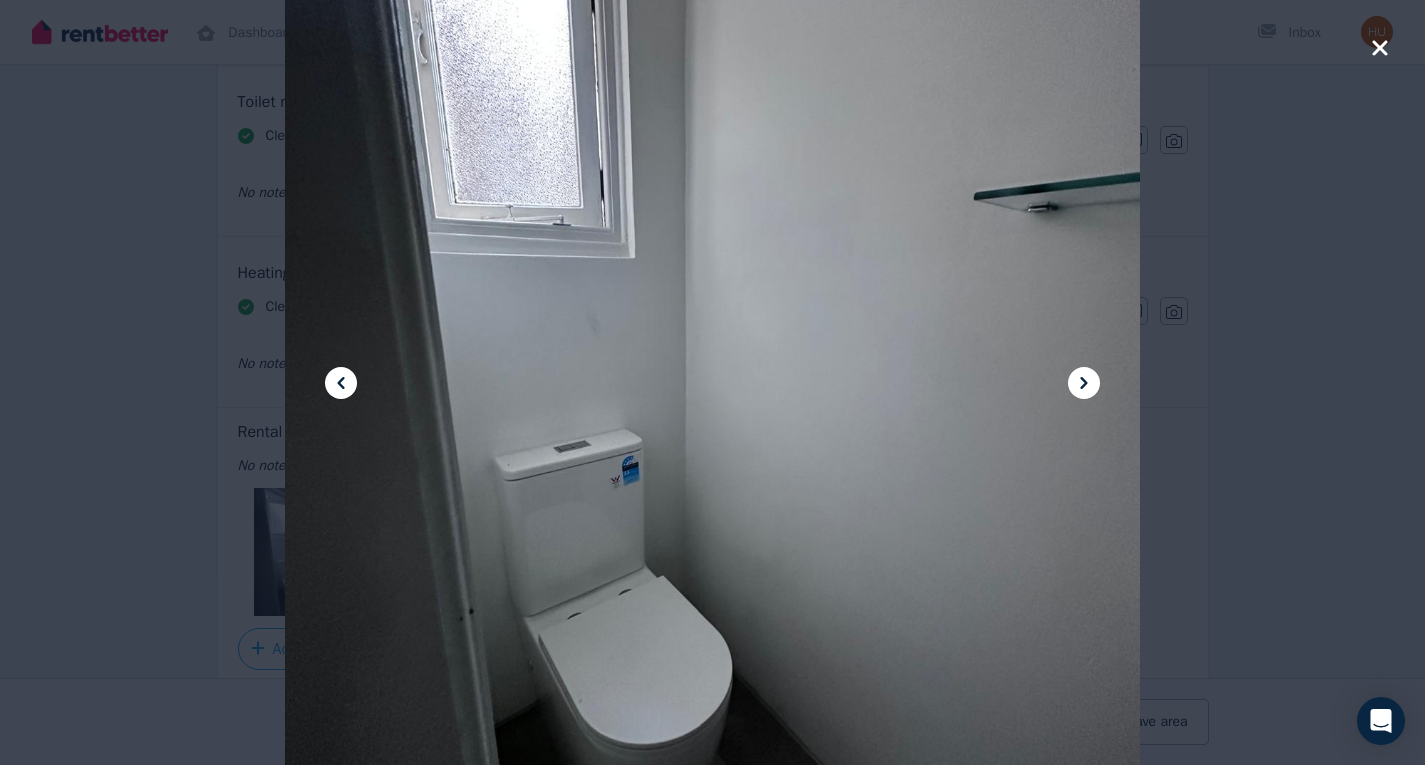 click 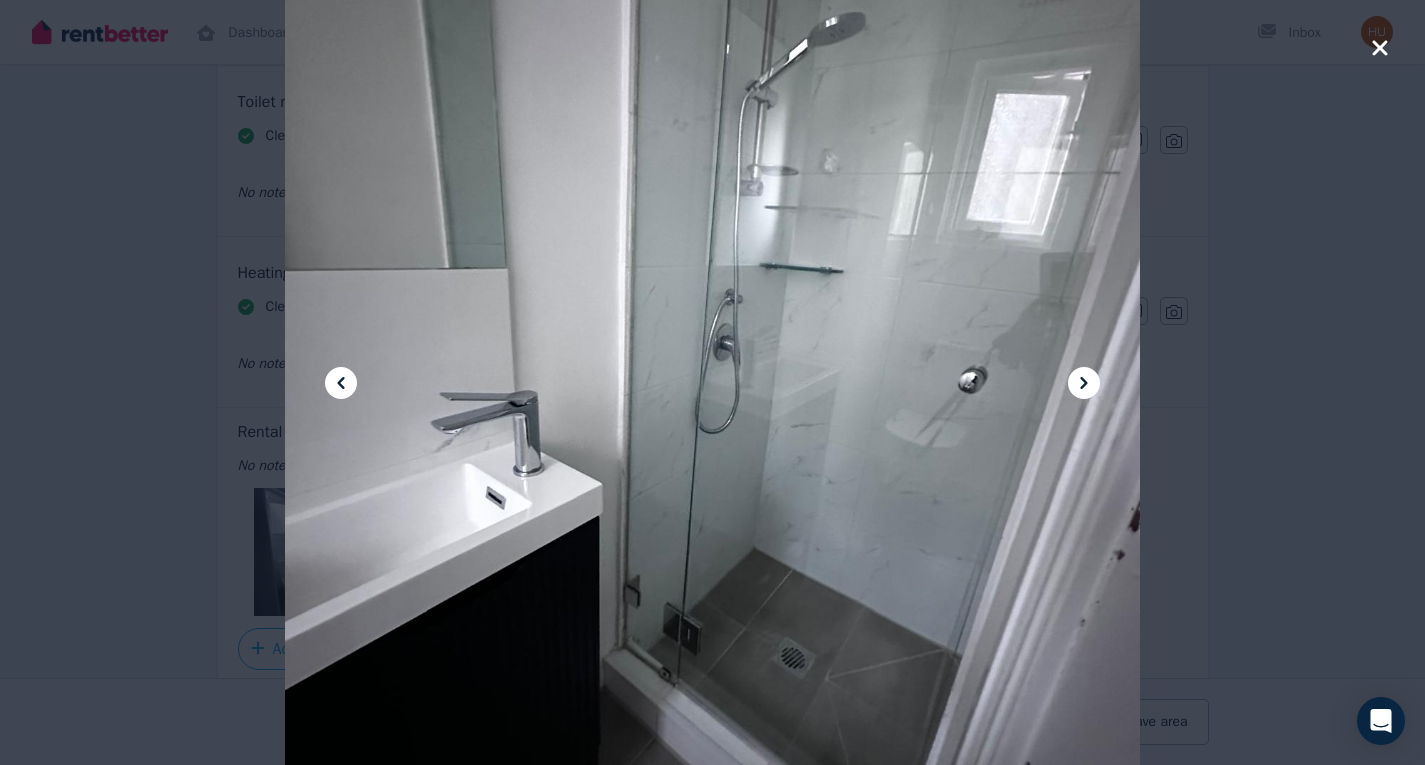 click 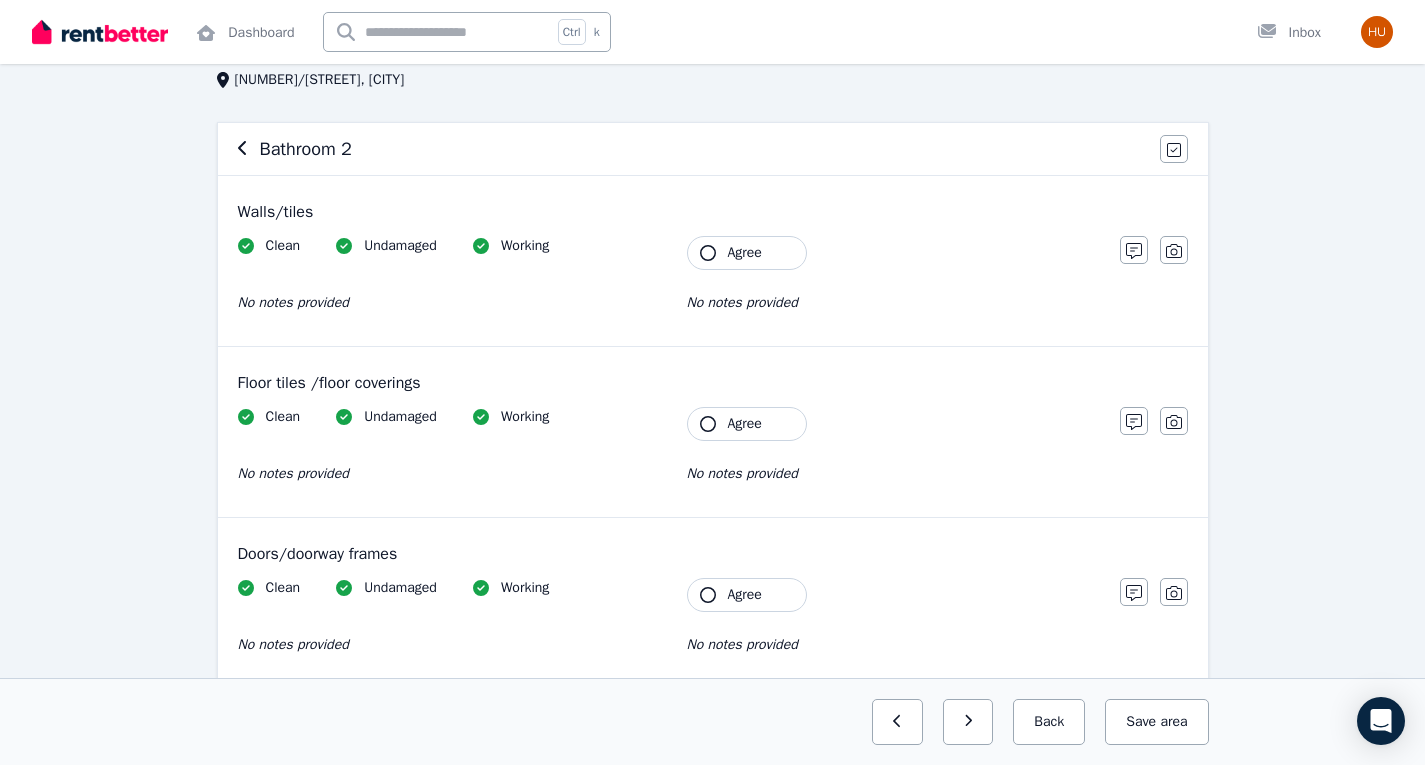 scroll, scrollTop: 0, scrollLeft: 0, axis: both 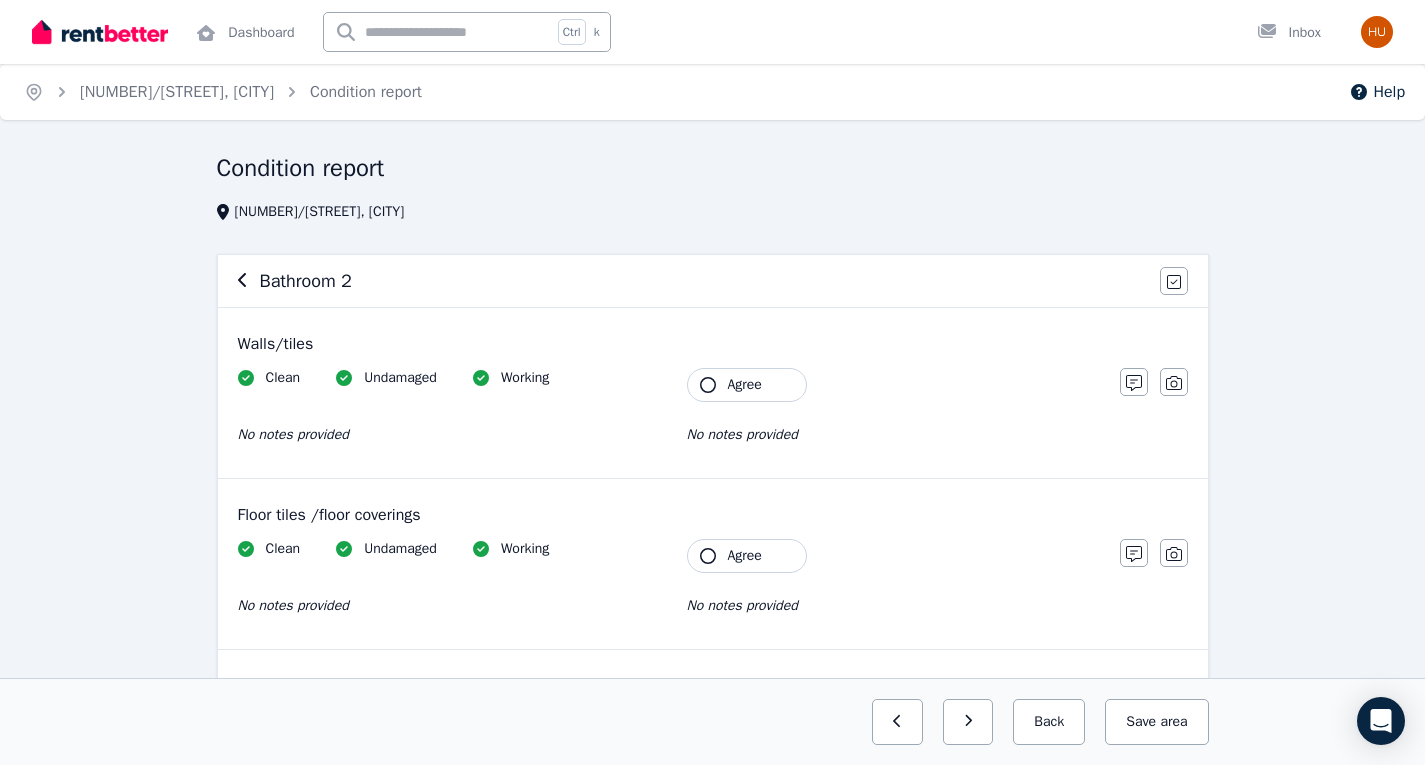 click 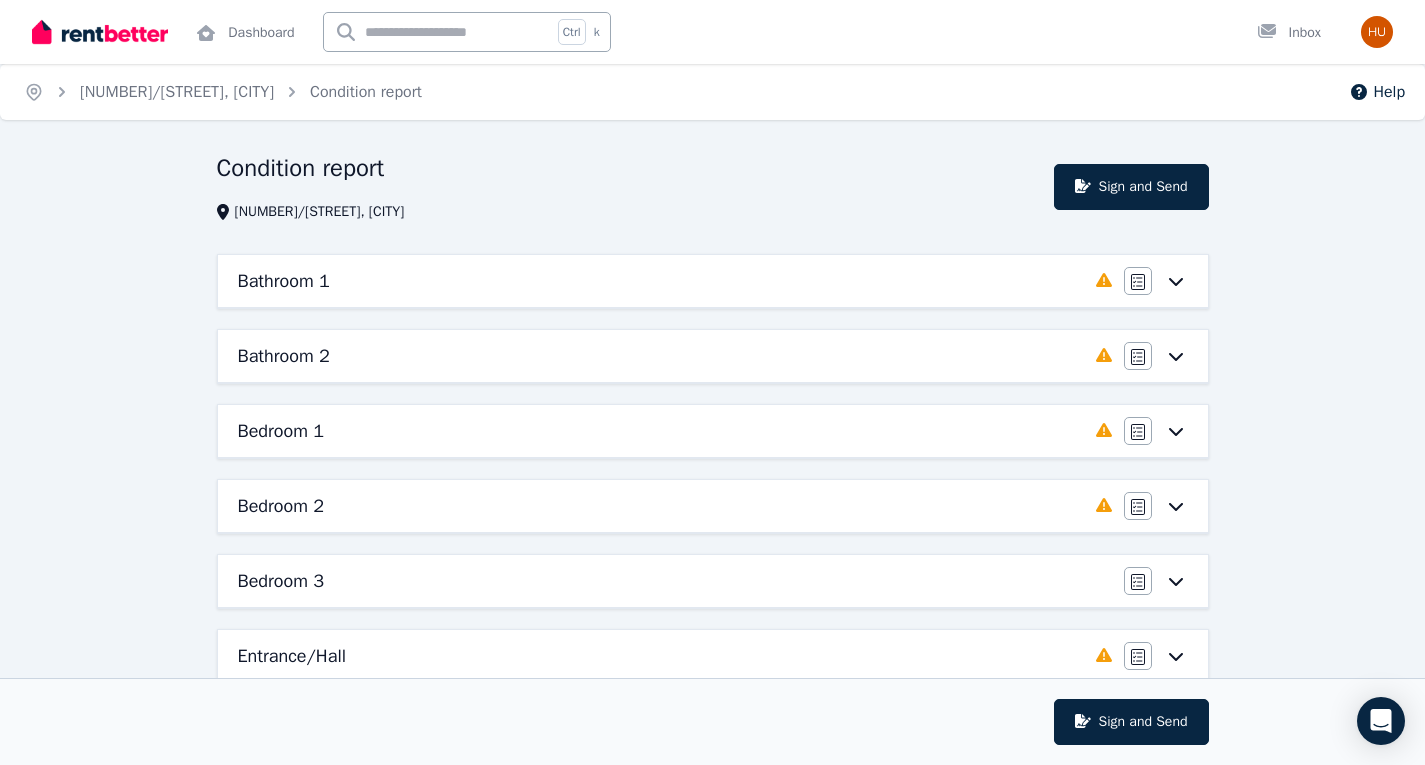 click on "Bedroom 1" at bounding box center (281, 431) 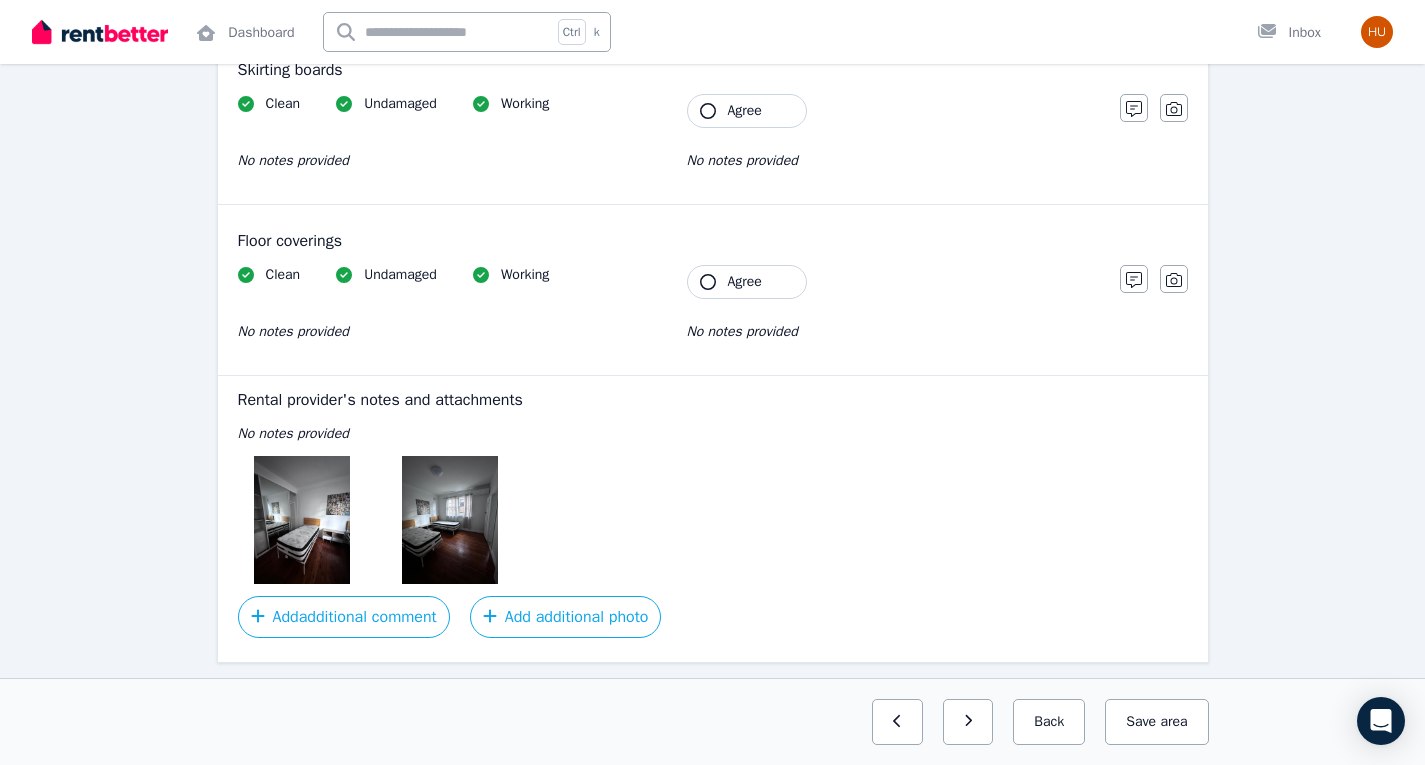 scroll, scrollTop: 1528, scrollLeft: 0, axis: vertical 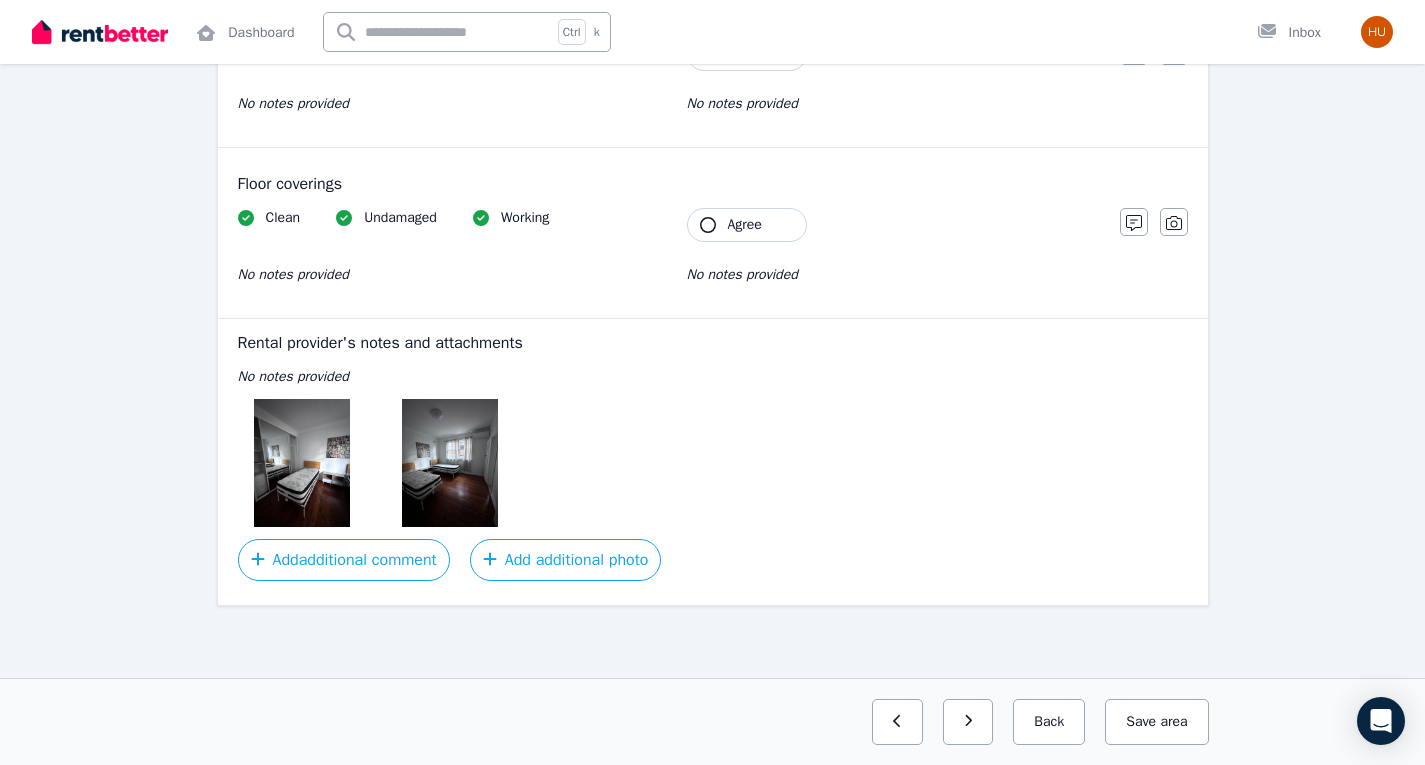 click at bounding box center (302, 463) 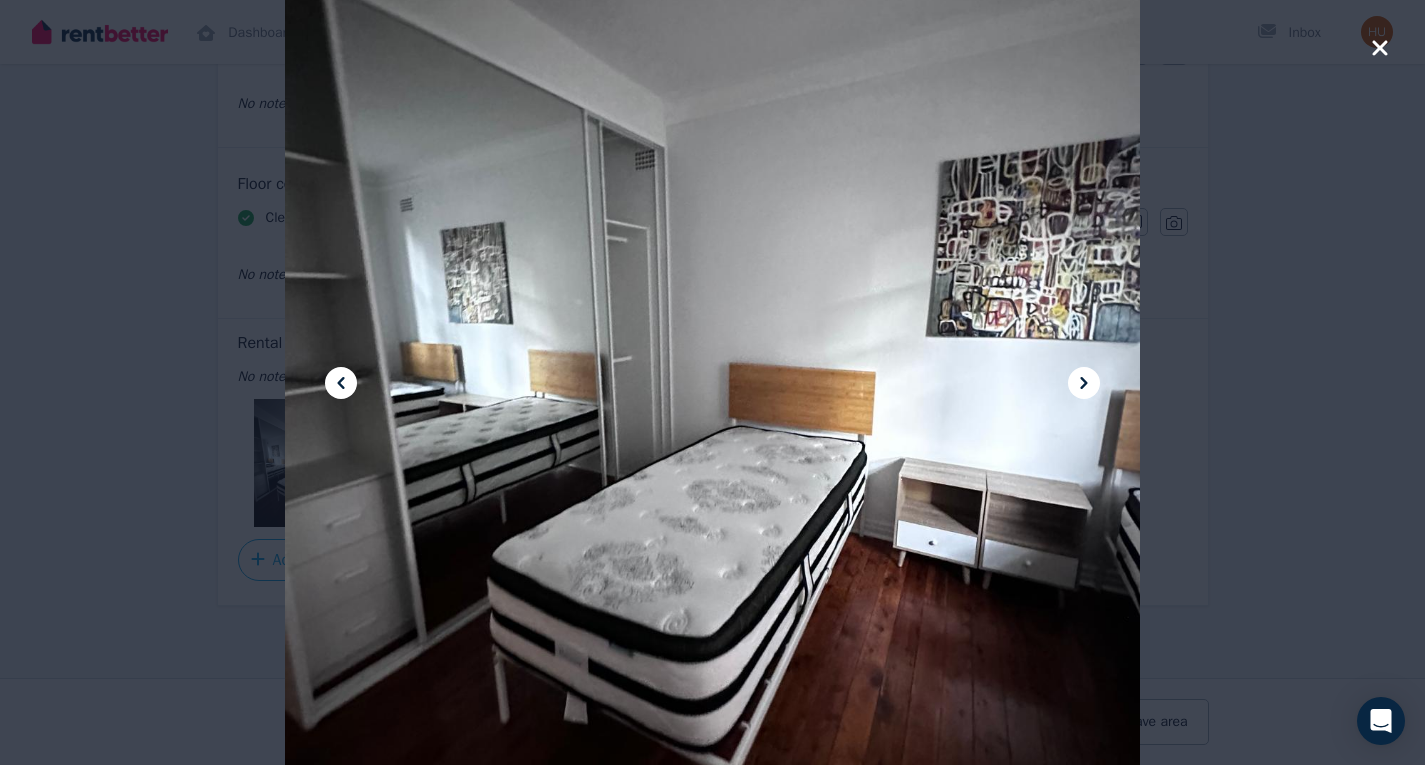 click 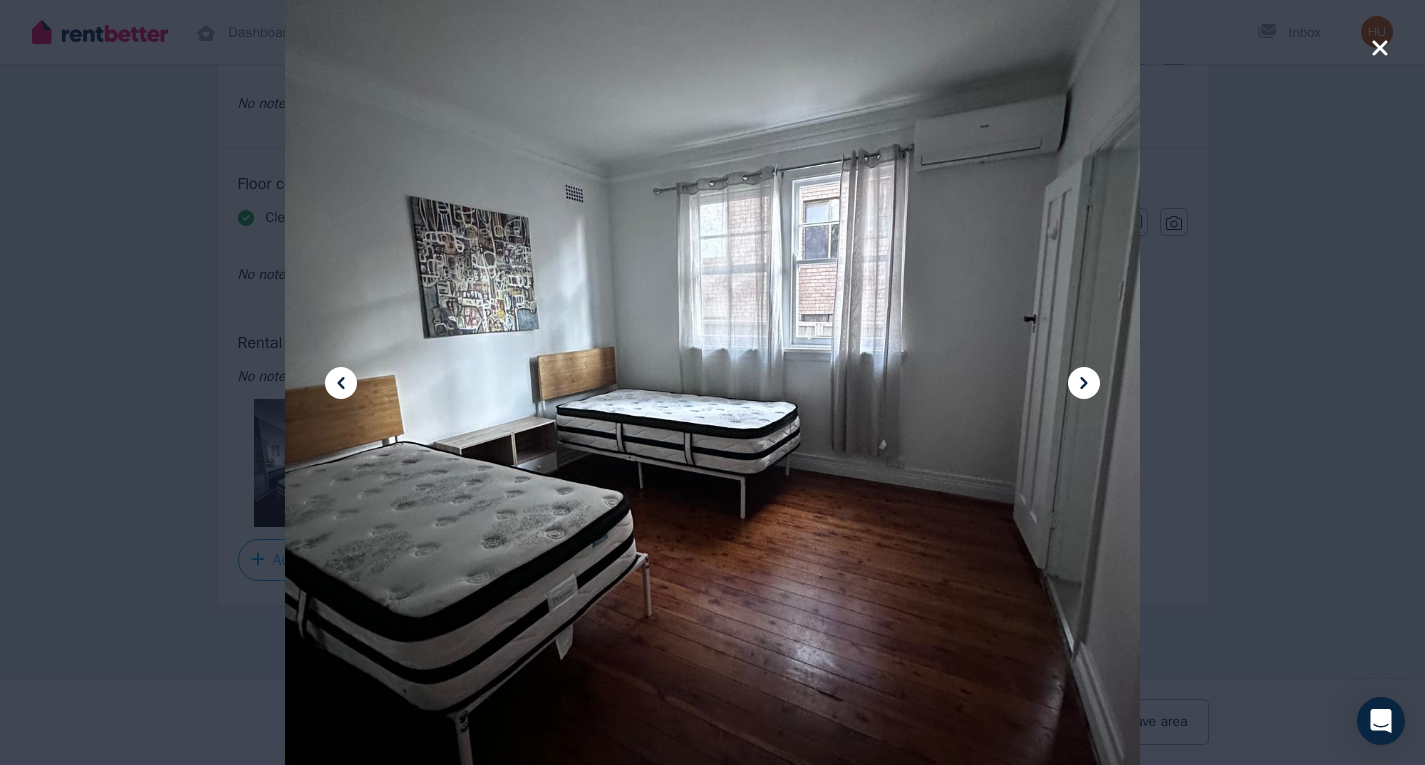 click 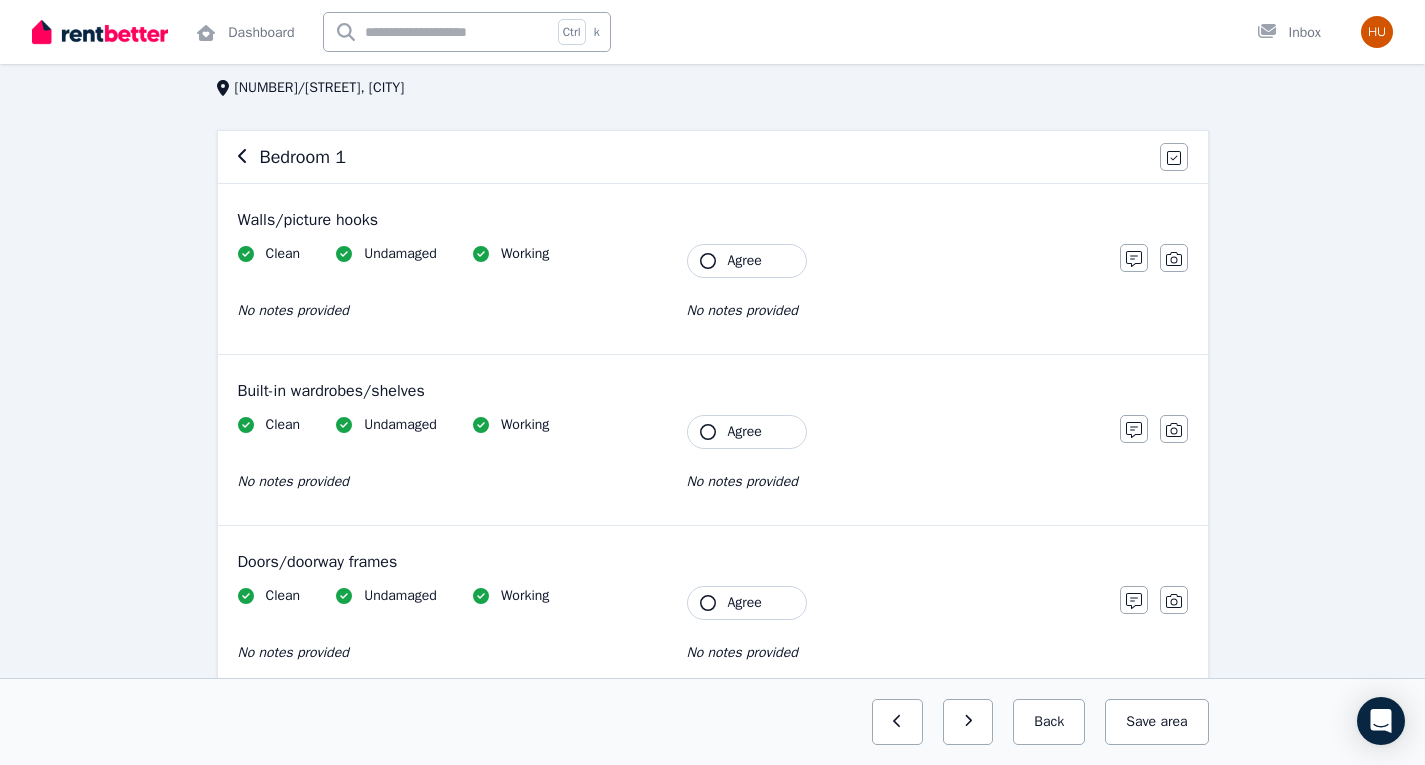 scroll, scrollTop: 0, scrollLeft: 0, axis: both 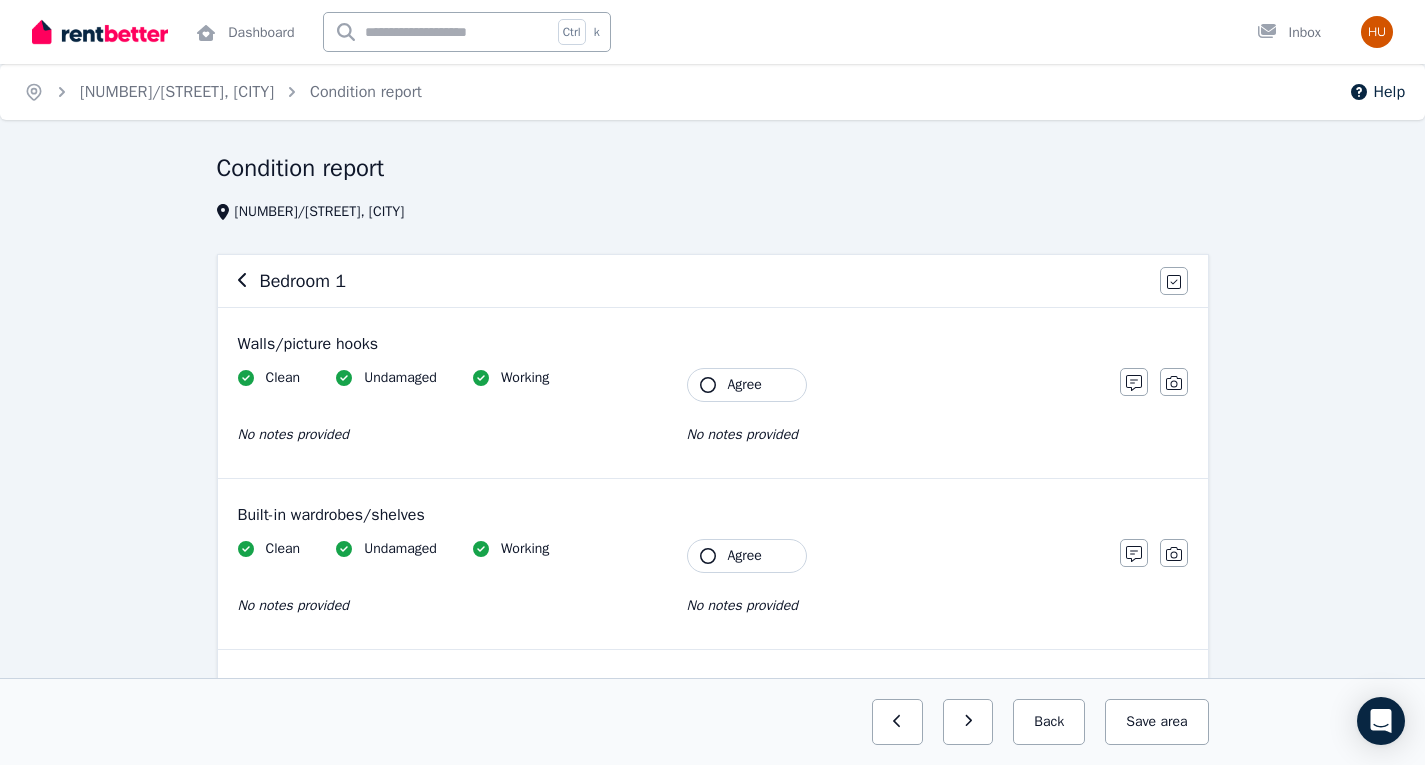 click 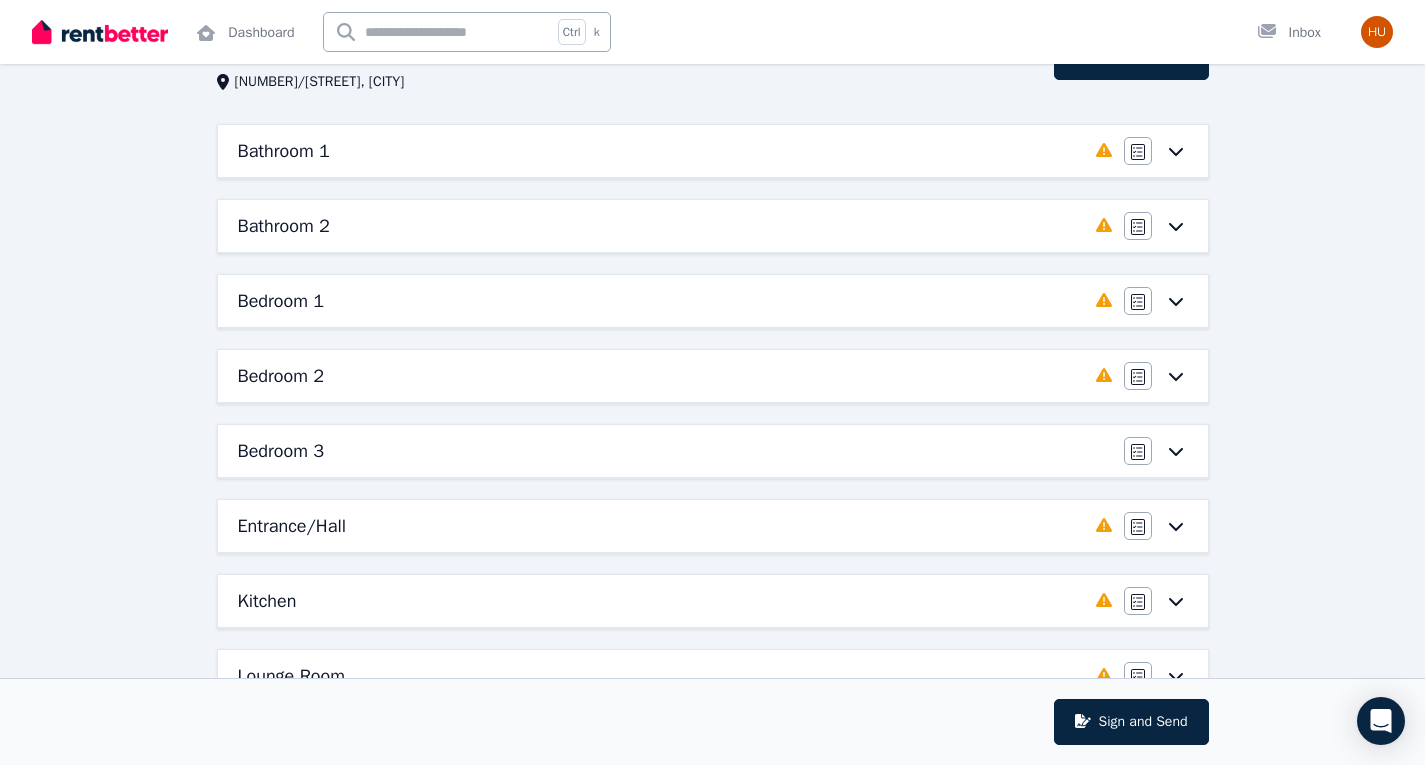 scroll, scrollTop: 131, scrollLeft: 0, axis: vertical 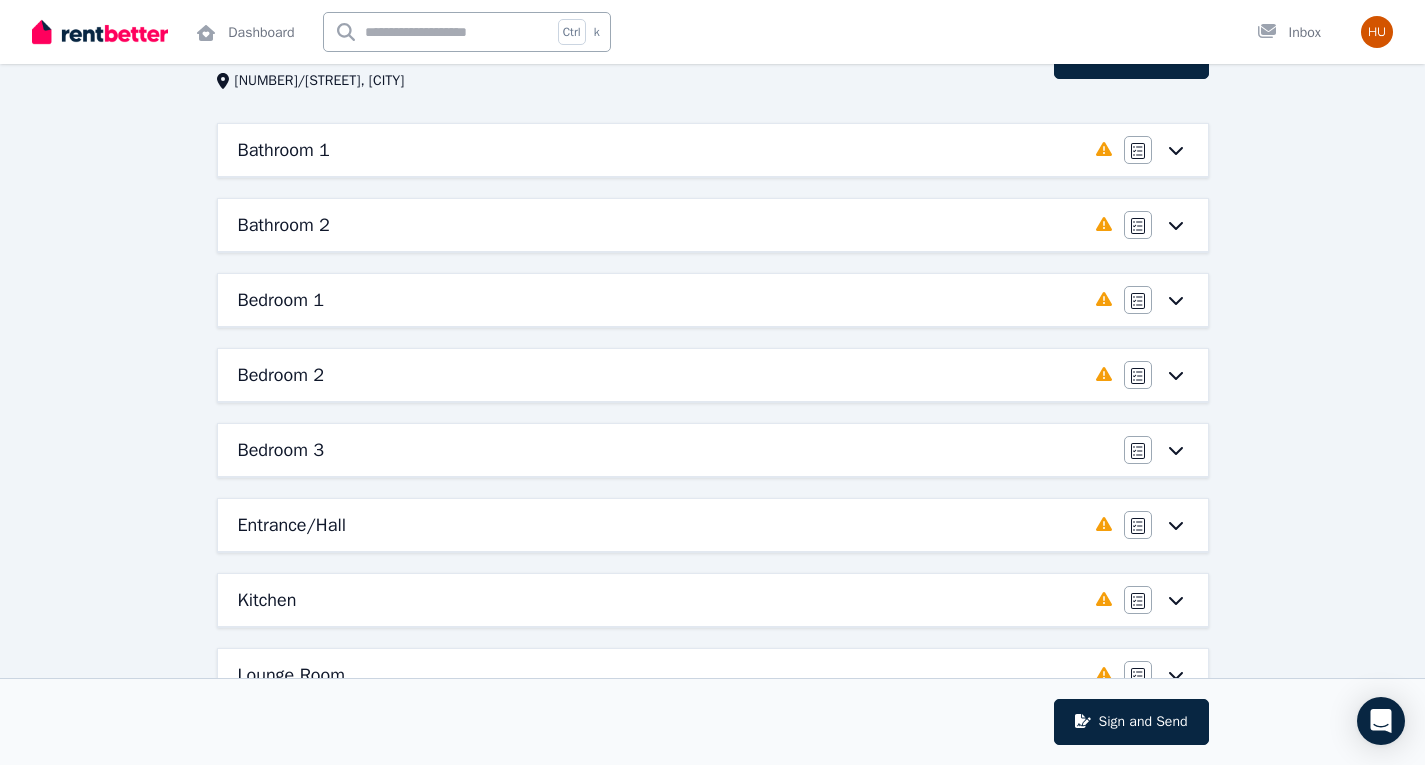 click on "Entrance/Hall" at bounding box center [292, 525] 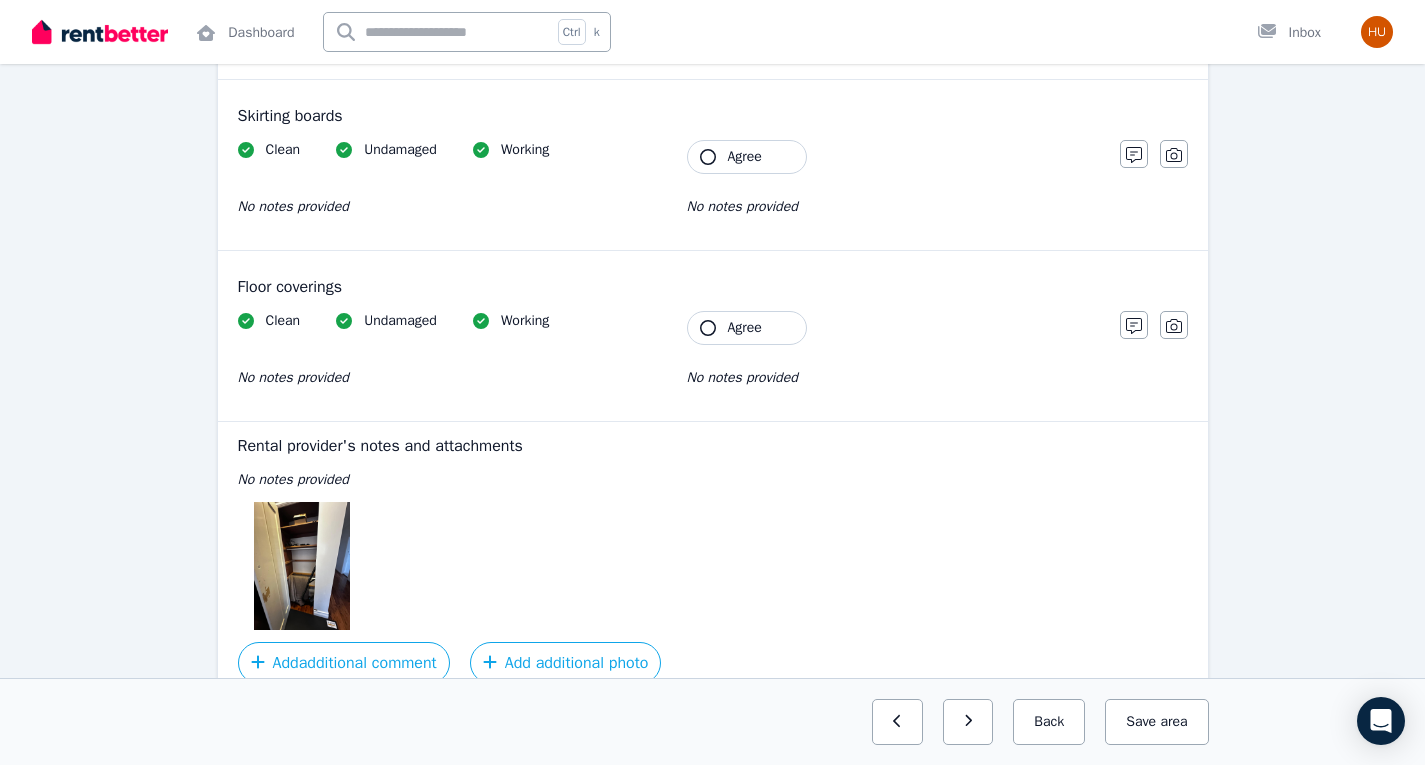 scroll, scrollTop: 1258, scrollLeft: 0, axis: vertical 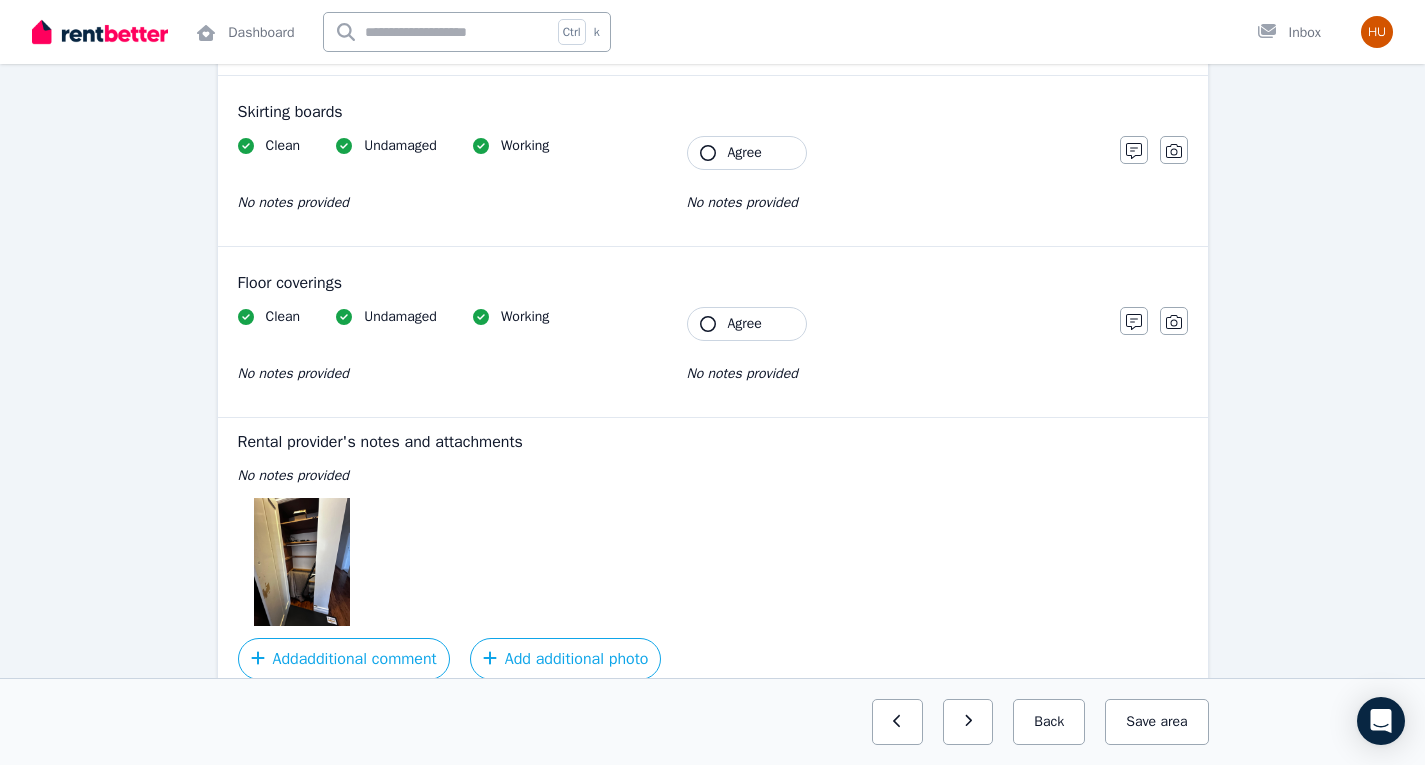 click at bounding box center (302, 562) 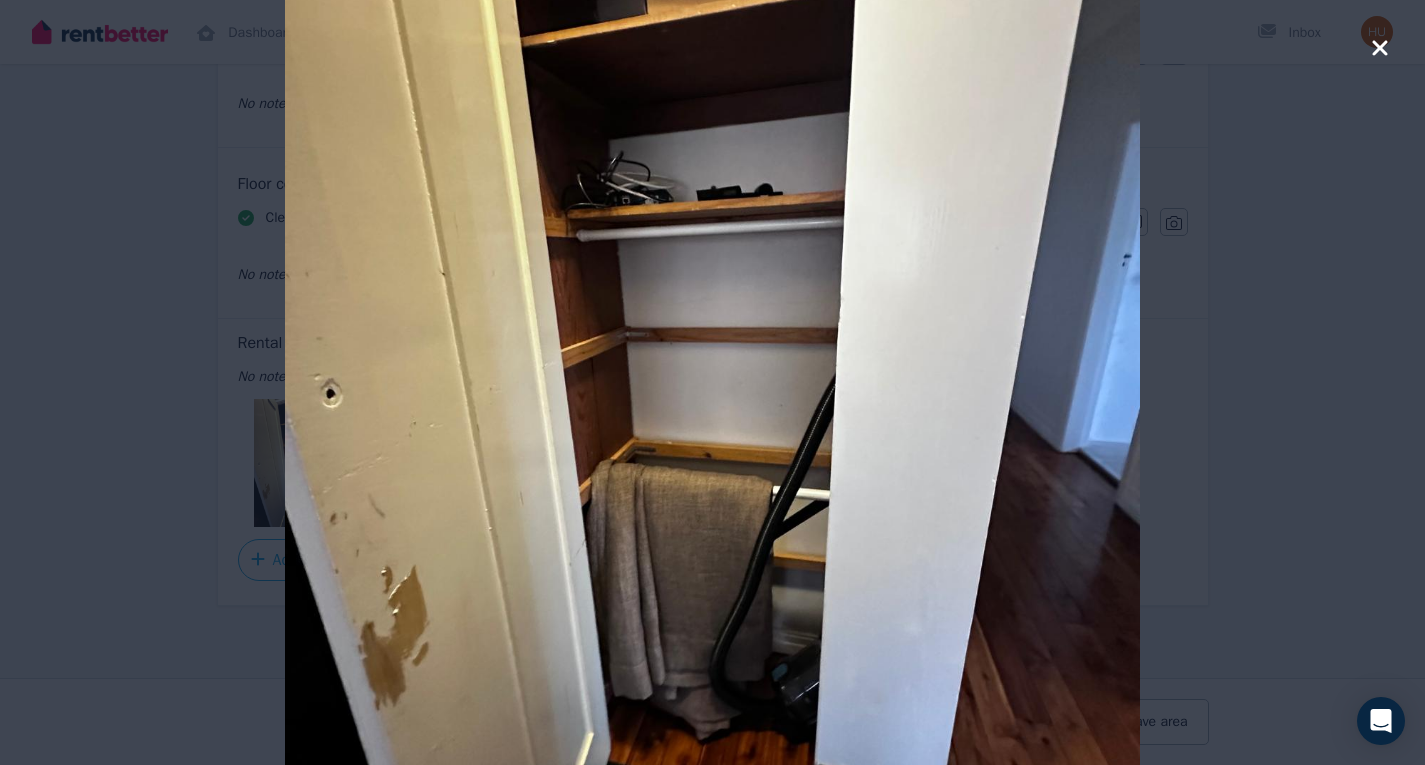 scroll, scrollTop: 1356, scrollLeft: 0, axis: vertical 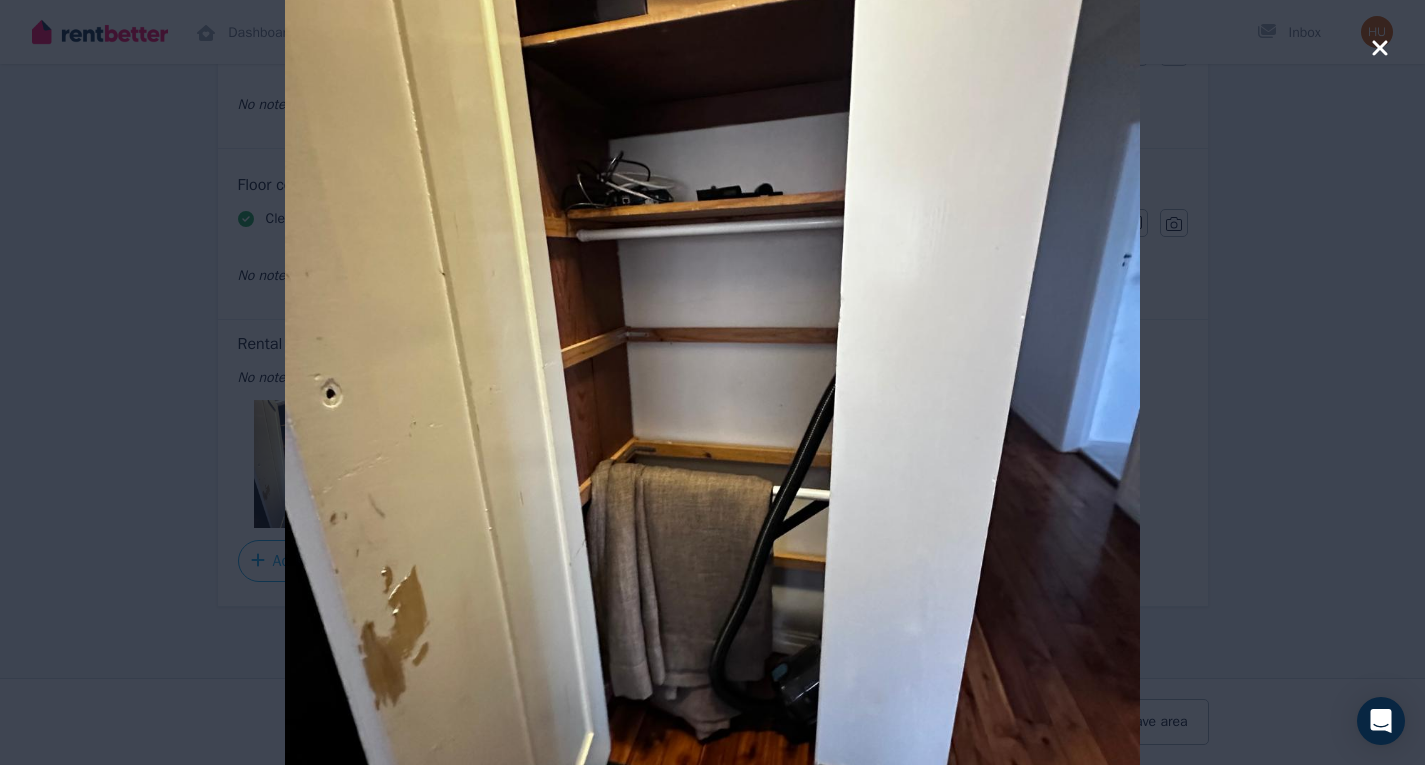 click at bounding box center [712, 382] 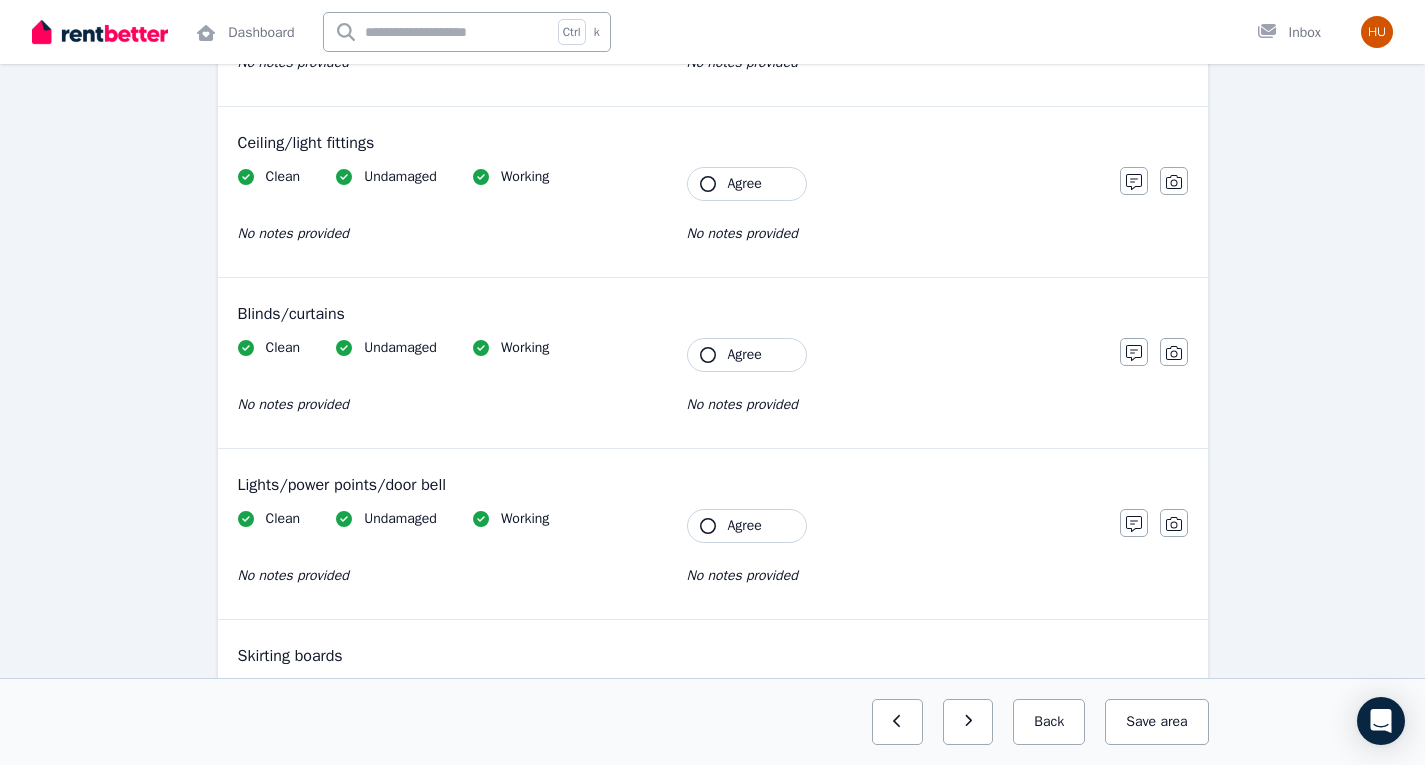 scroll, scrollTop: 0, scrollLeft: 0, axis: both 